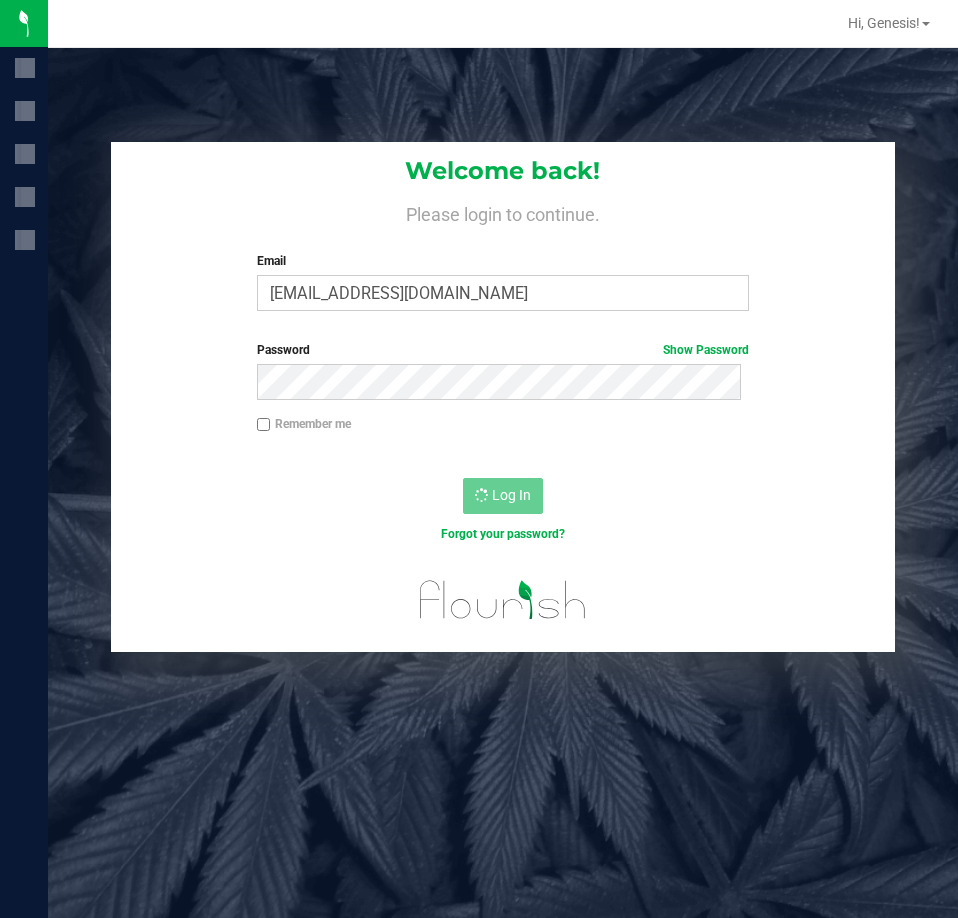 scroll, scrollTop: 0, scrollLeft: 0, axis: both 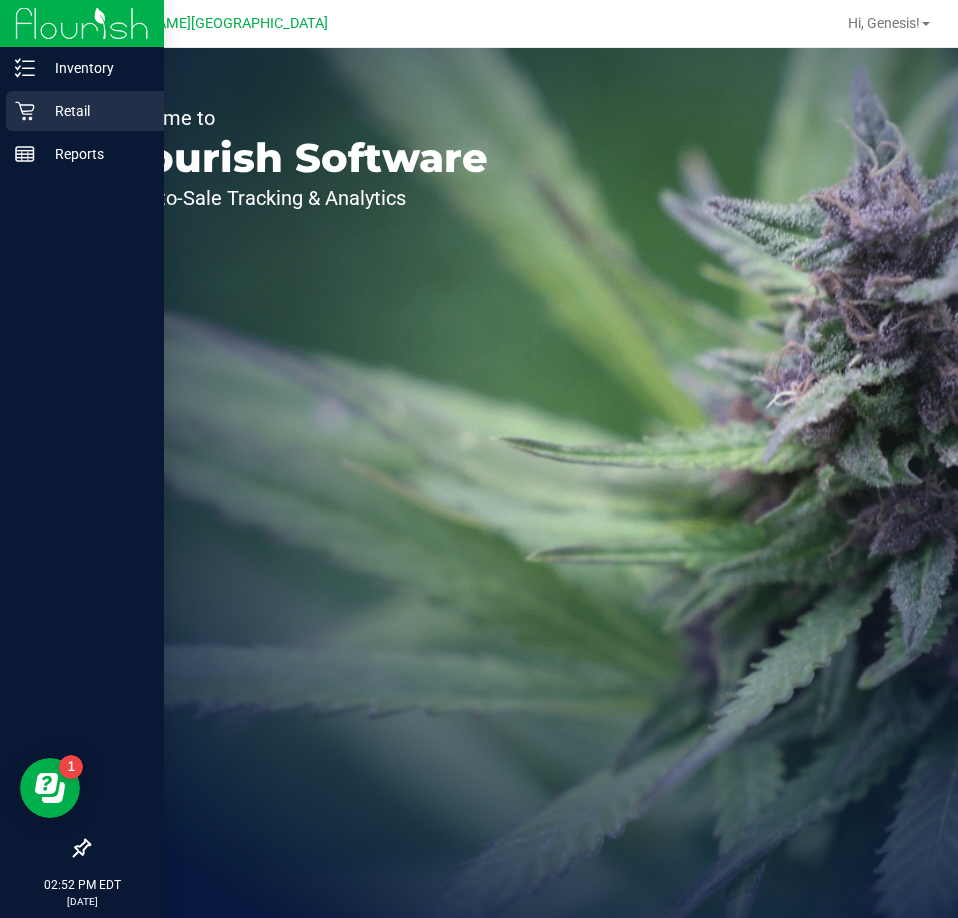 click 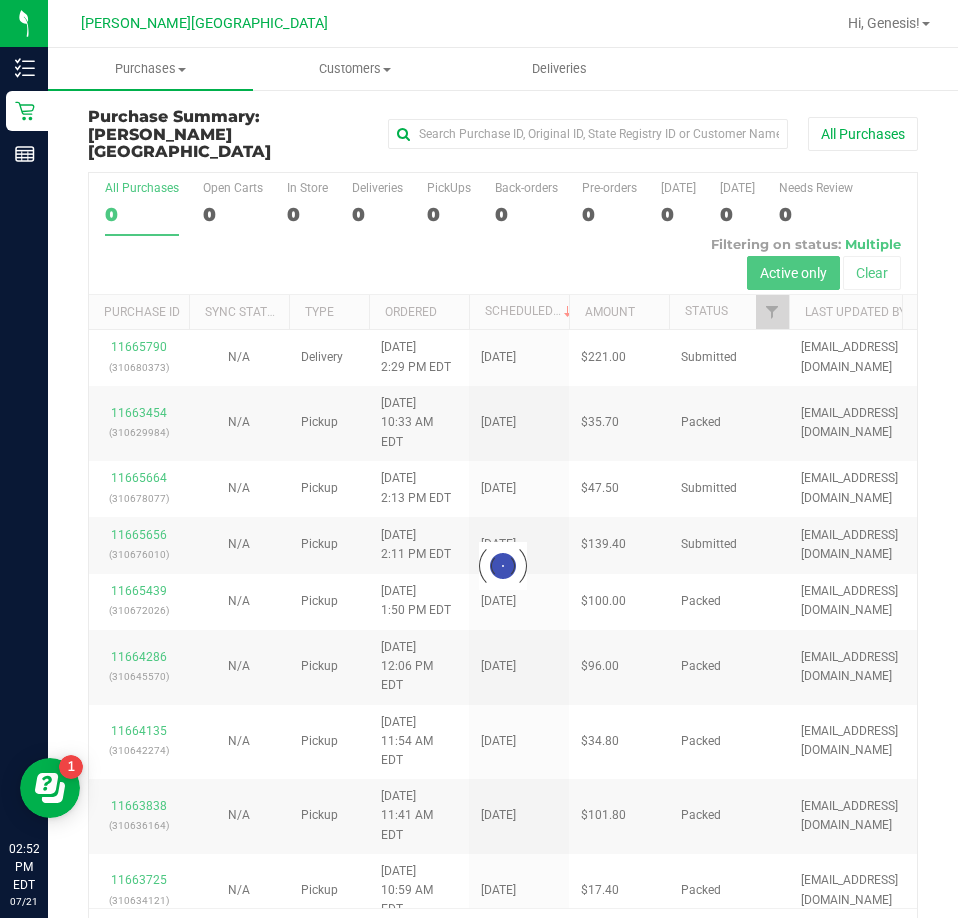 click at bounding box center [503, 566] 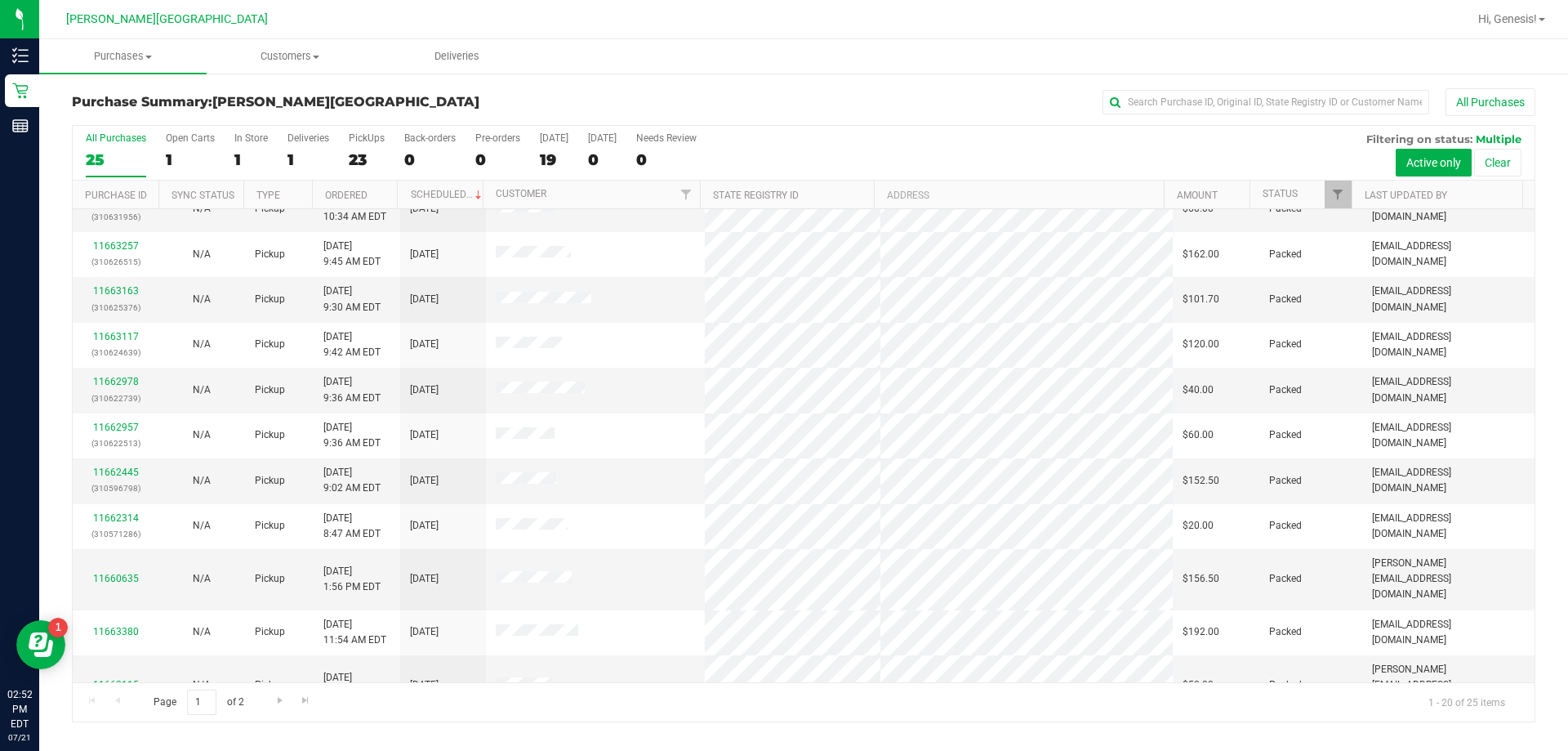 scroll, scrollTop: 431, scrollLeft: 0, axis: vertical 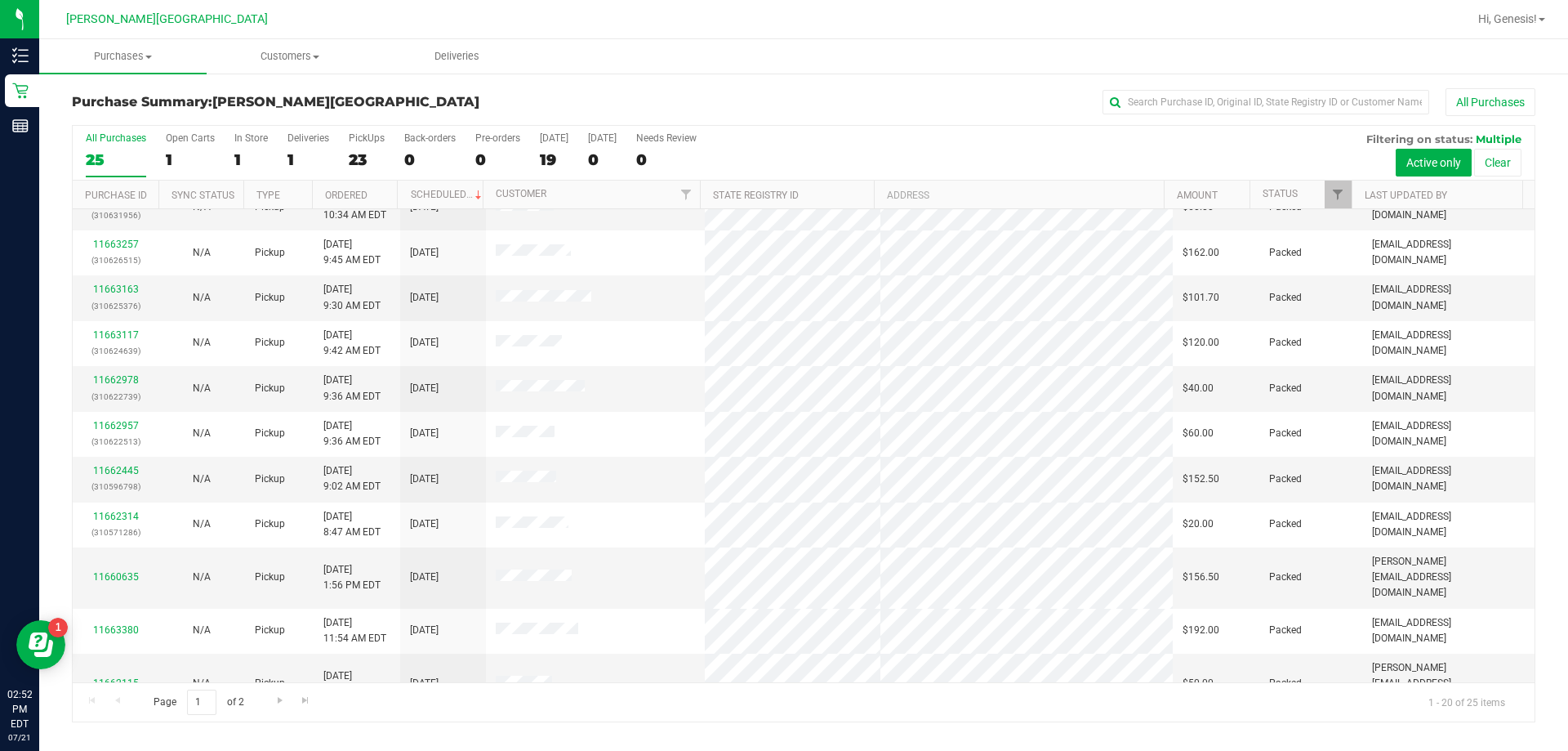 click on "Status" at bounding box center [1300, 194] 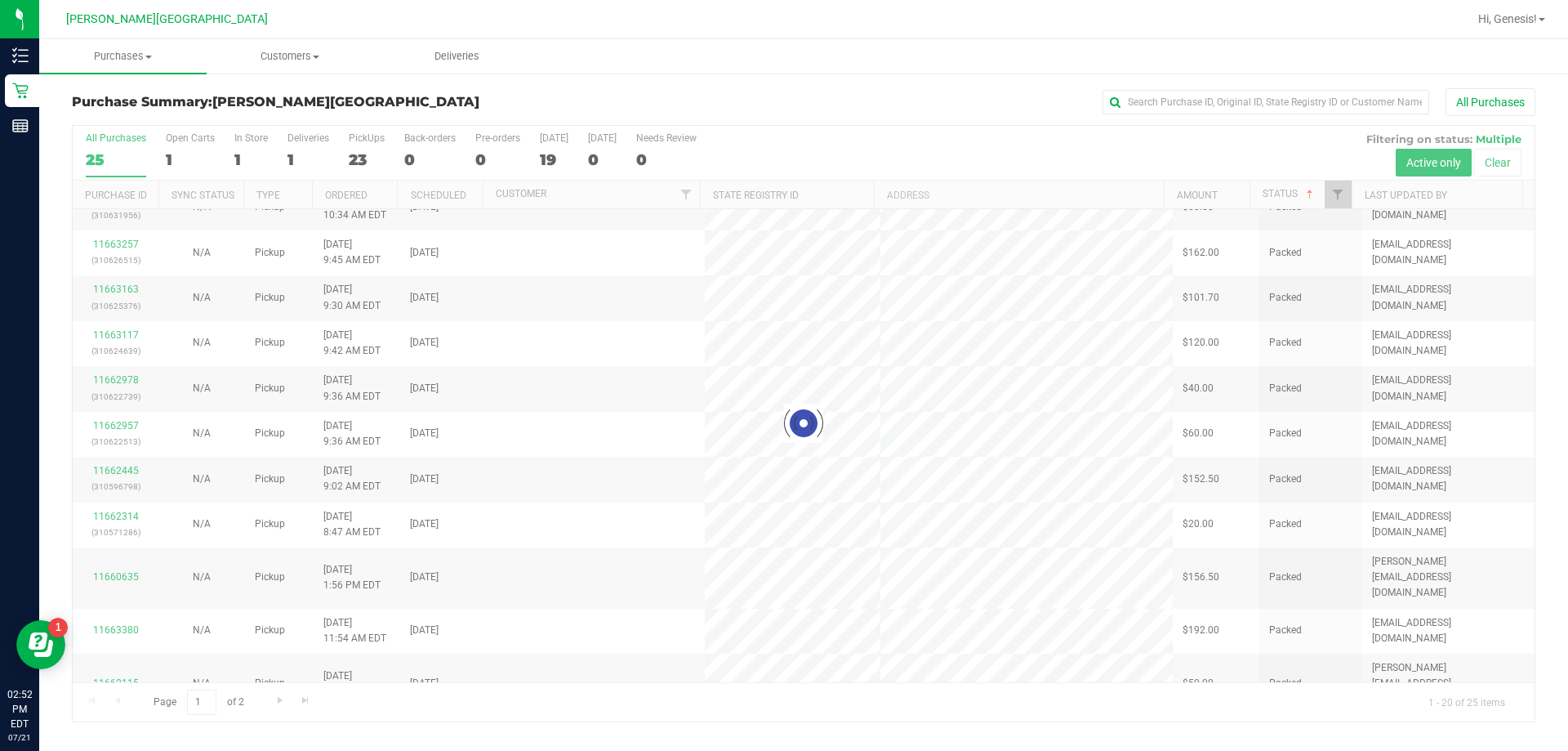 scroll, scrollTop: 0, scrollLeft: 0, axis: both 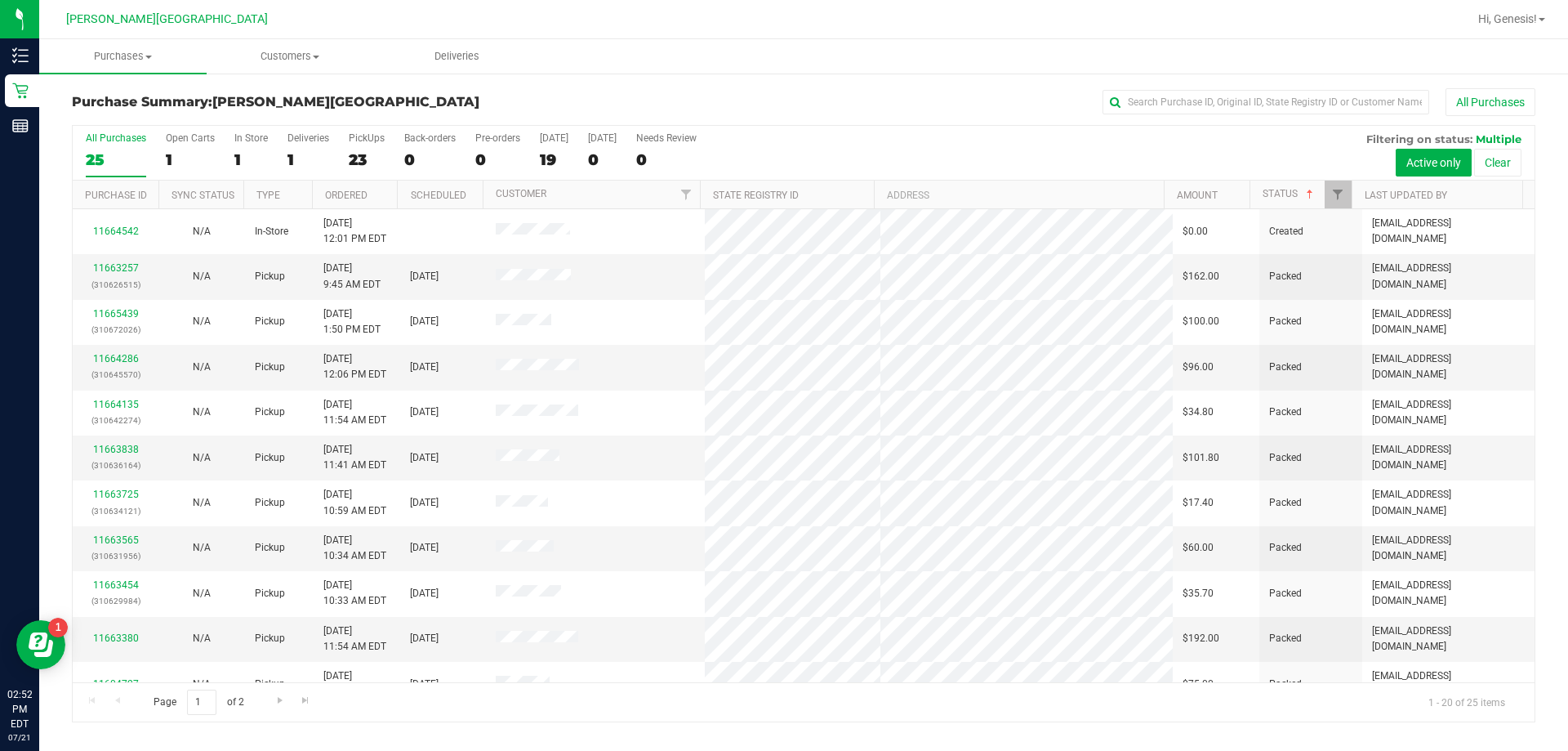click on "Status" at bounding box center (1300, 194) 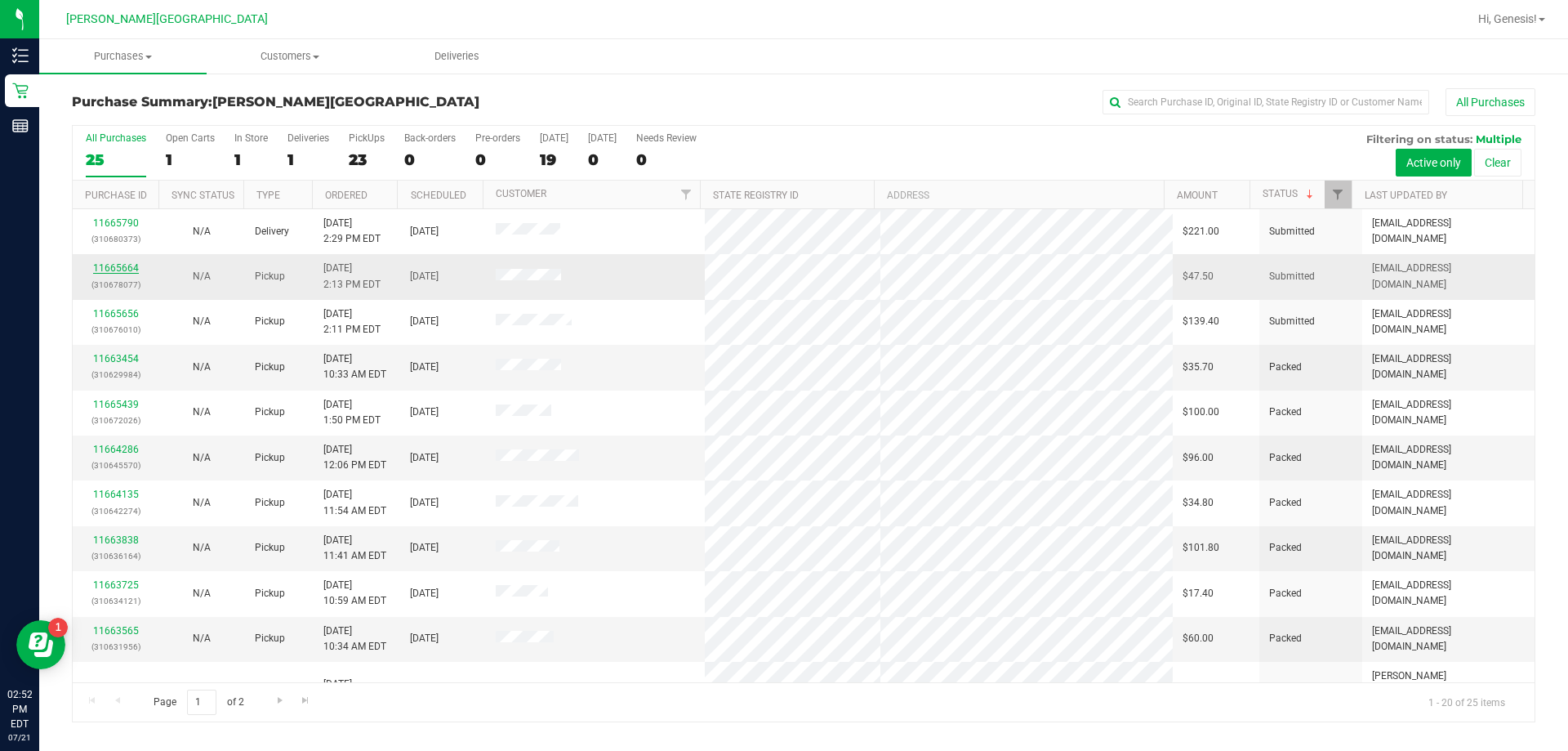 click on "11665664" at bounding box center (116, 268) 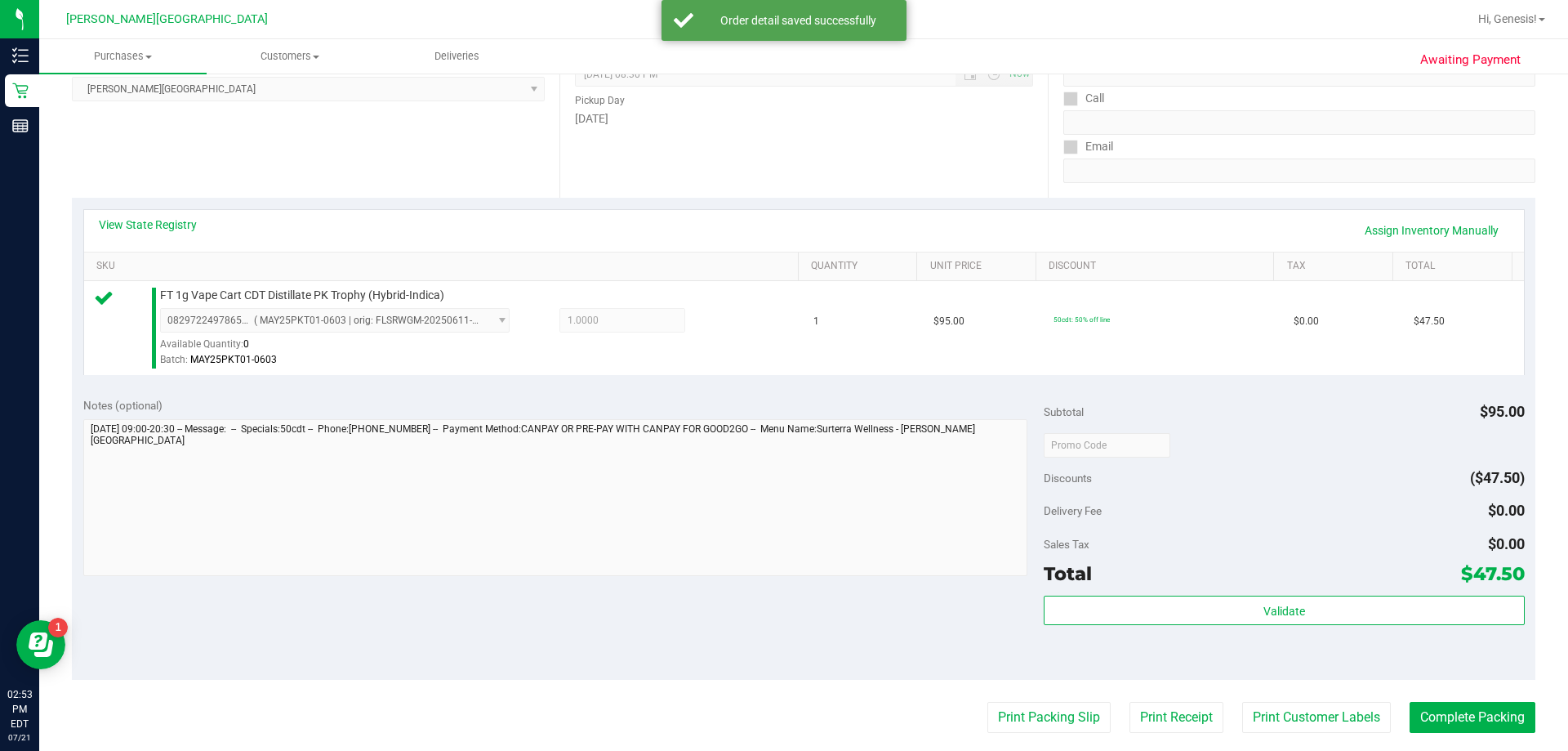 scroll, scrollTop: 490, scrollLeft: 0, axis: vertical 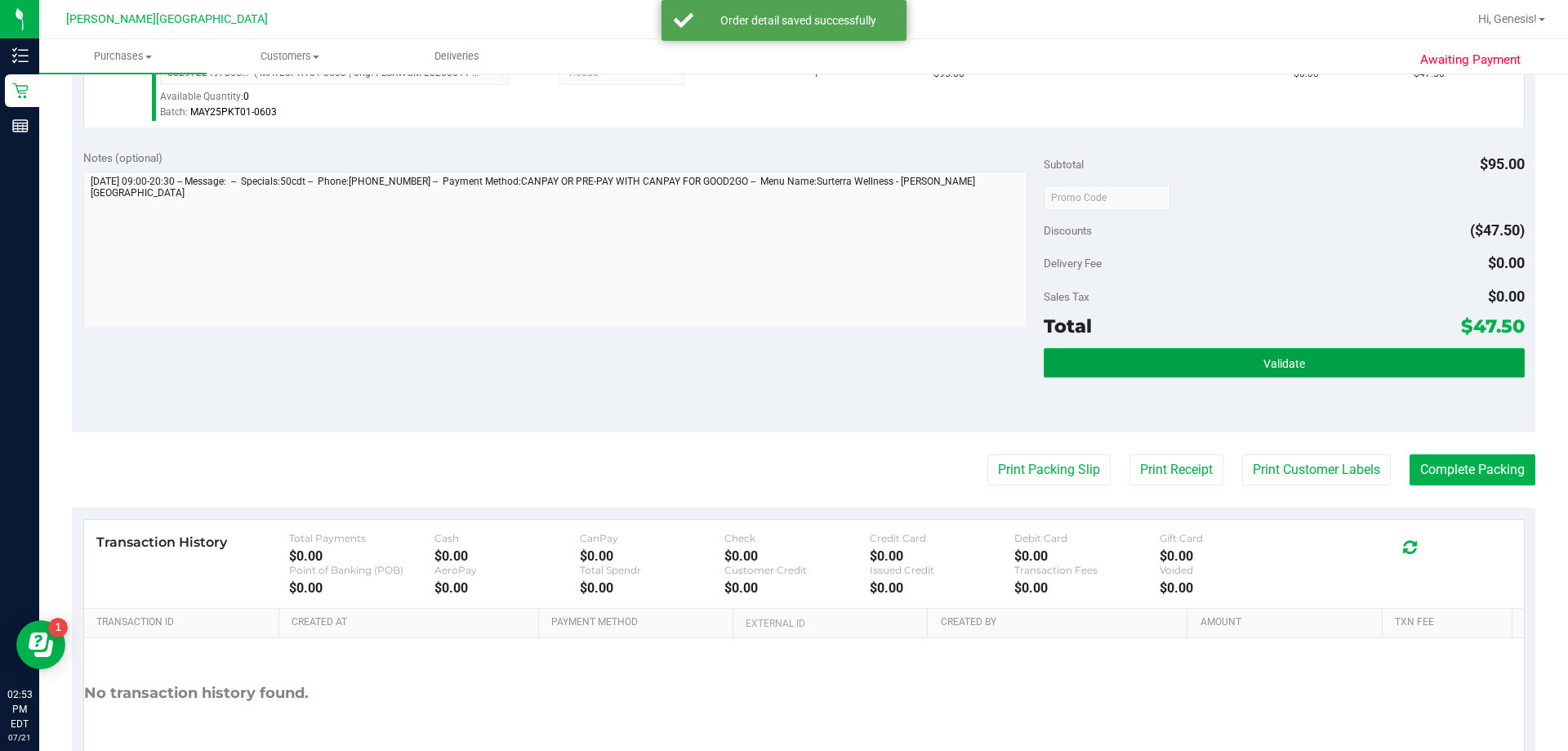 click on "Validate" at bounding box center [1284, 363] 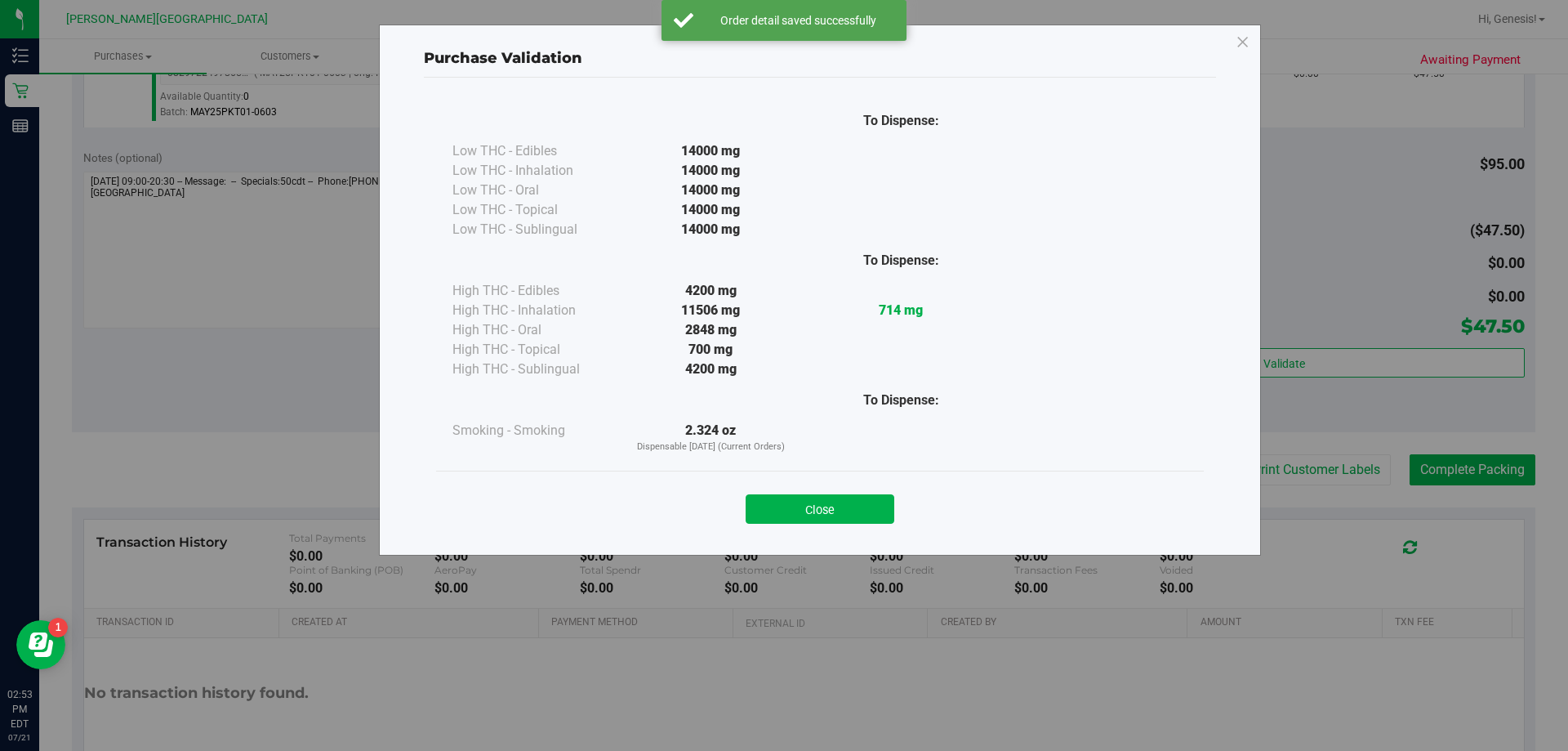 click on "Close" at bounding box center (820, 509) 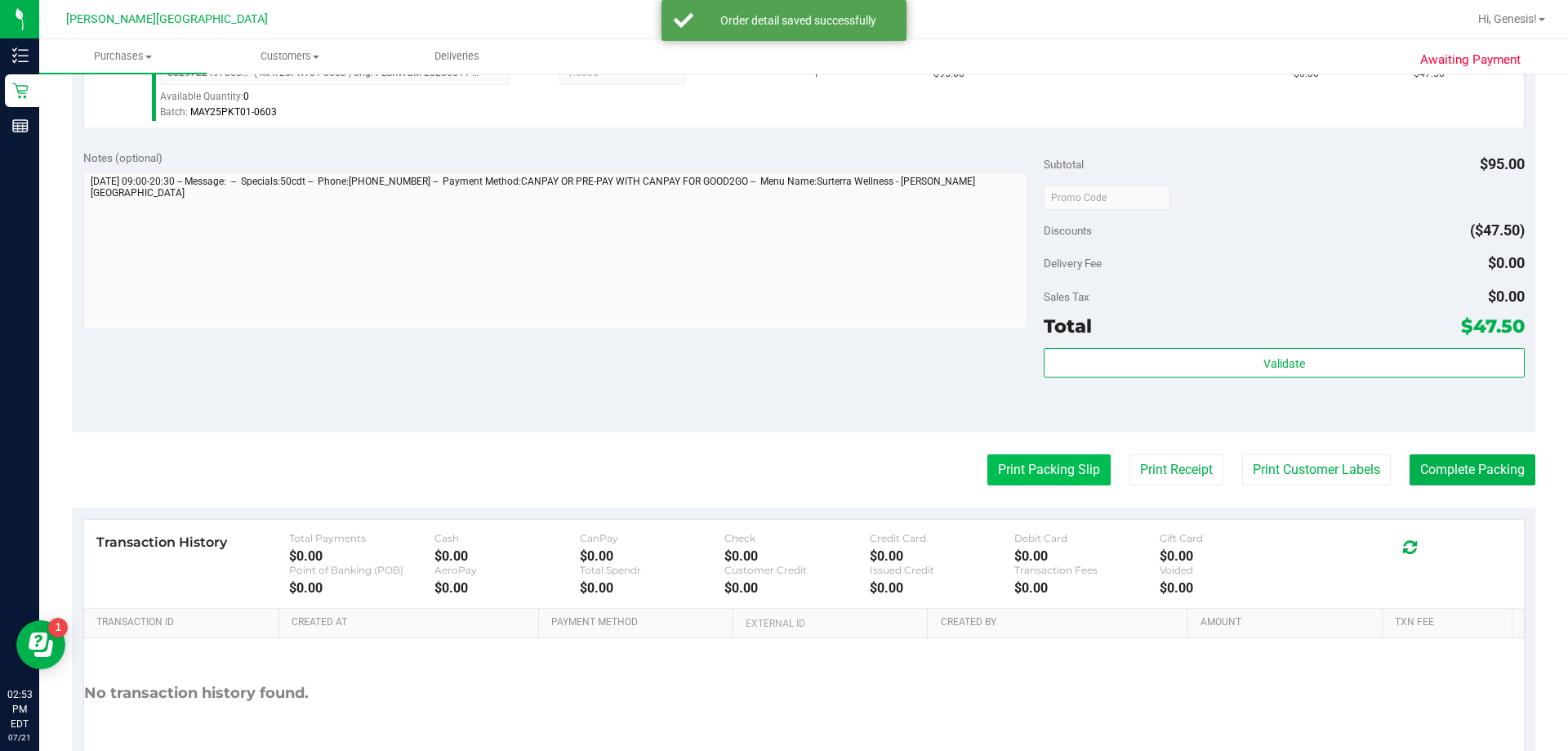 click on "Print Packing Slip" at bounding box center [1049, 470] 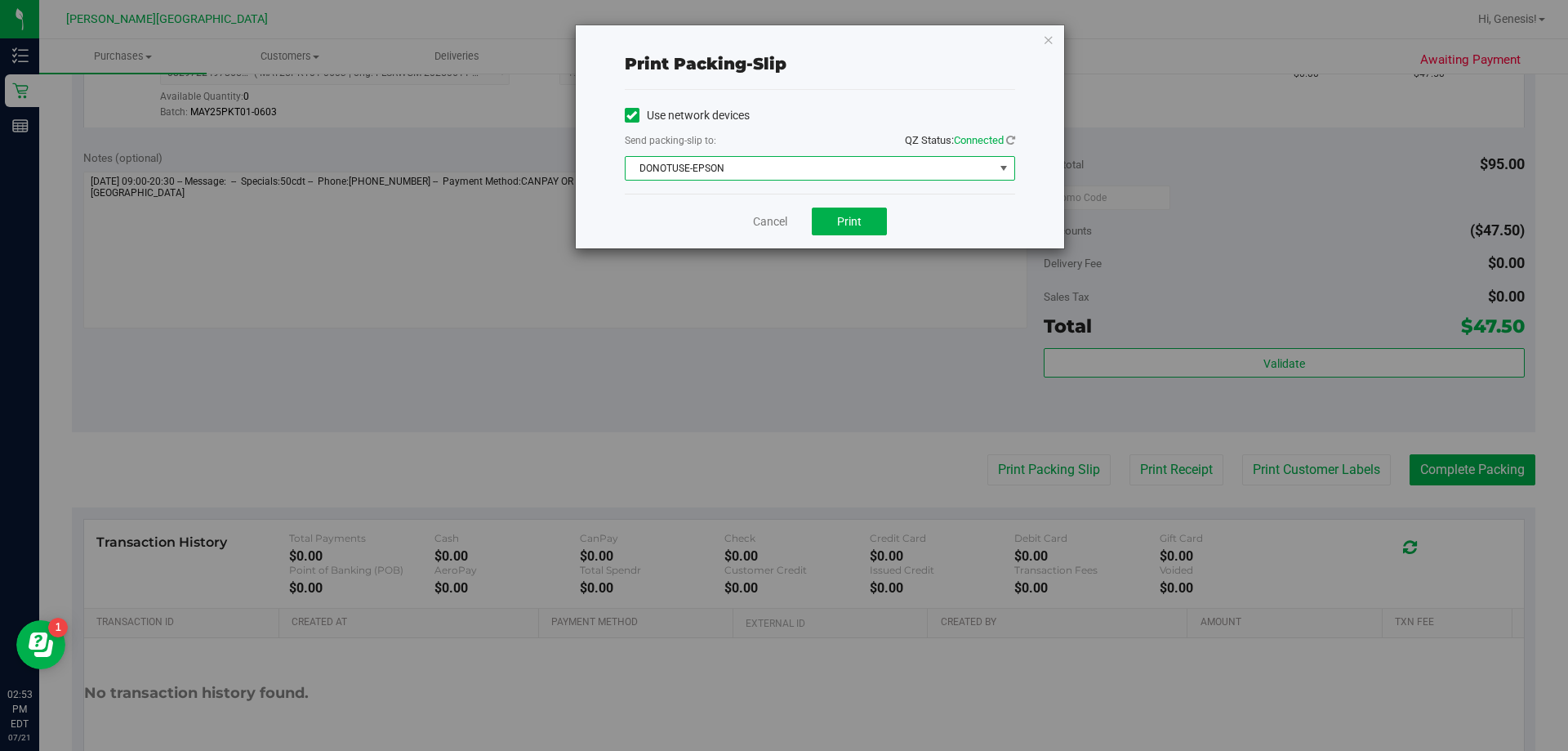 click on "DONOTUSE-EPSON" at bounding box center [809, 168] 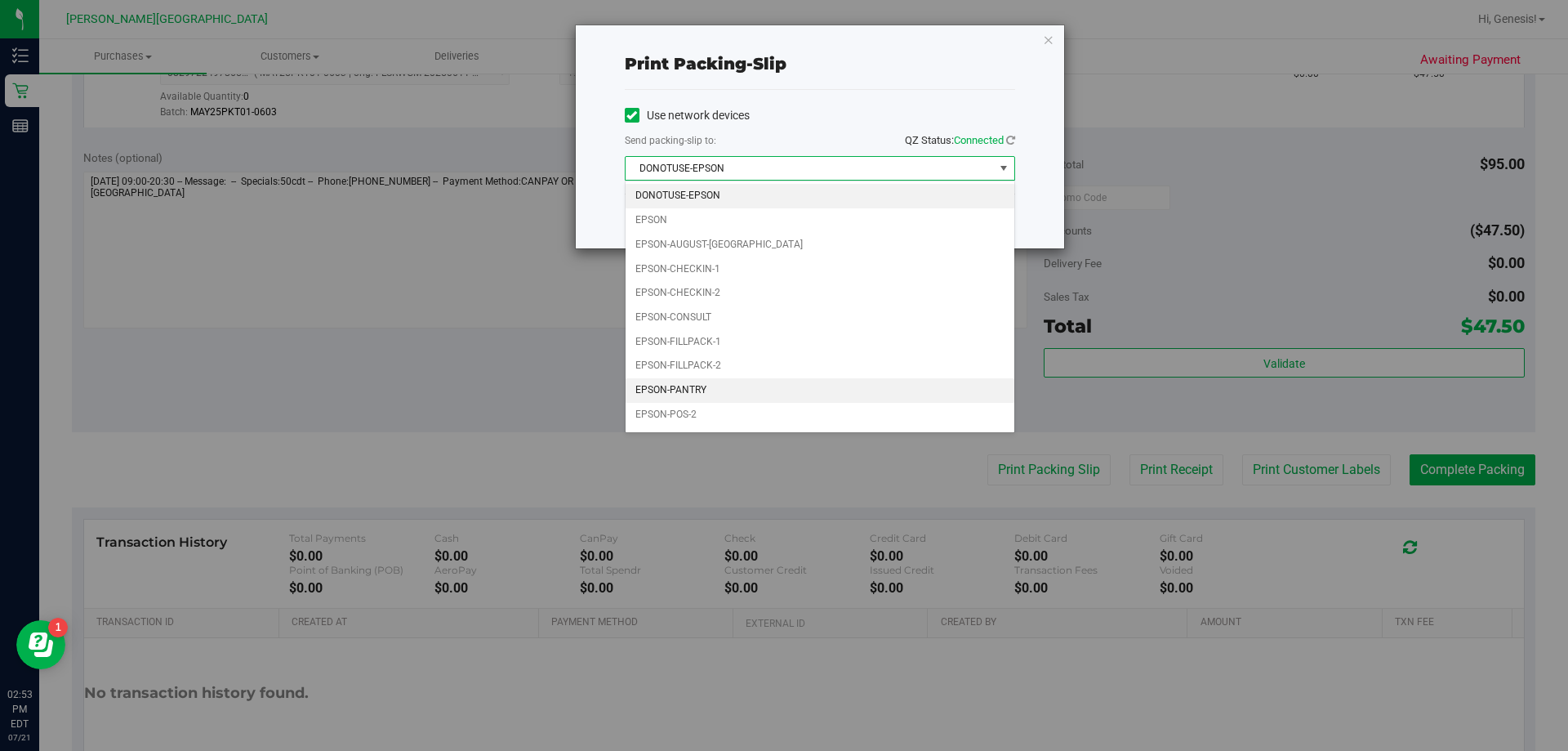 click on "EPSON-PANTRY" at bounding box center [820, 391] 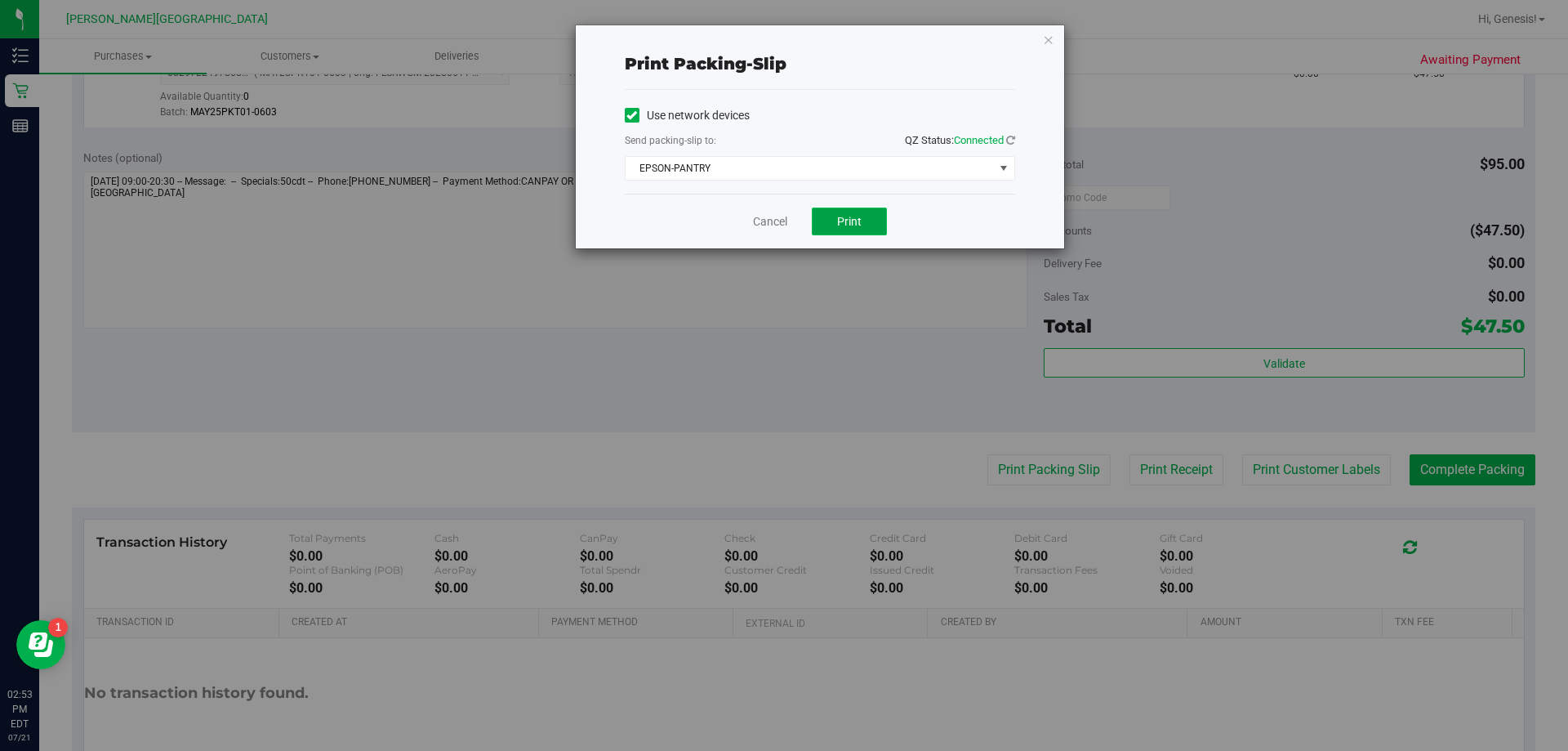 click on "Print" at bounding box center [849, 221] 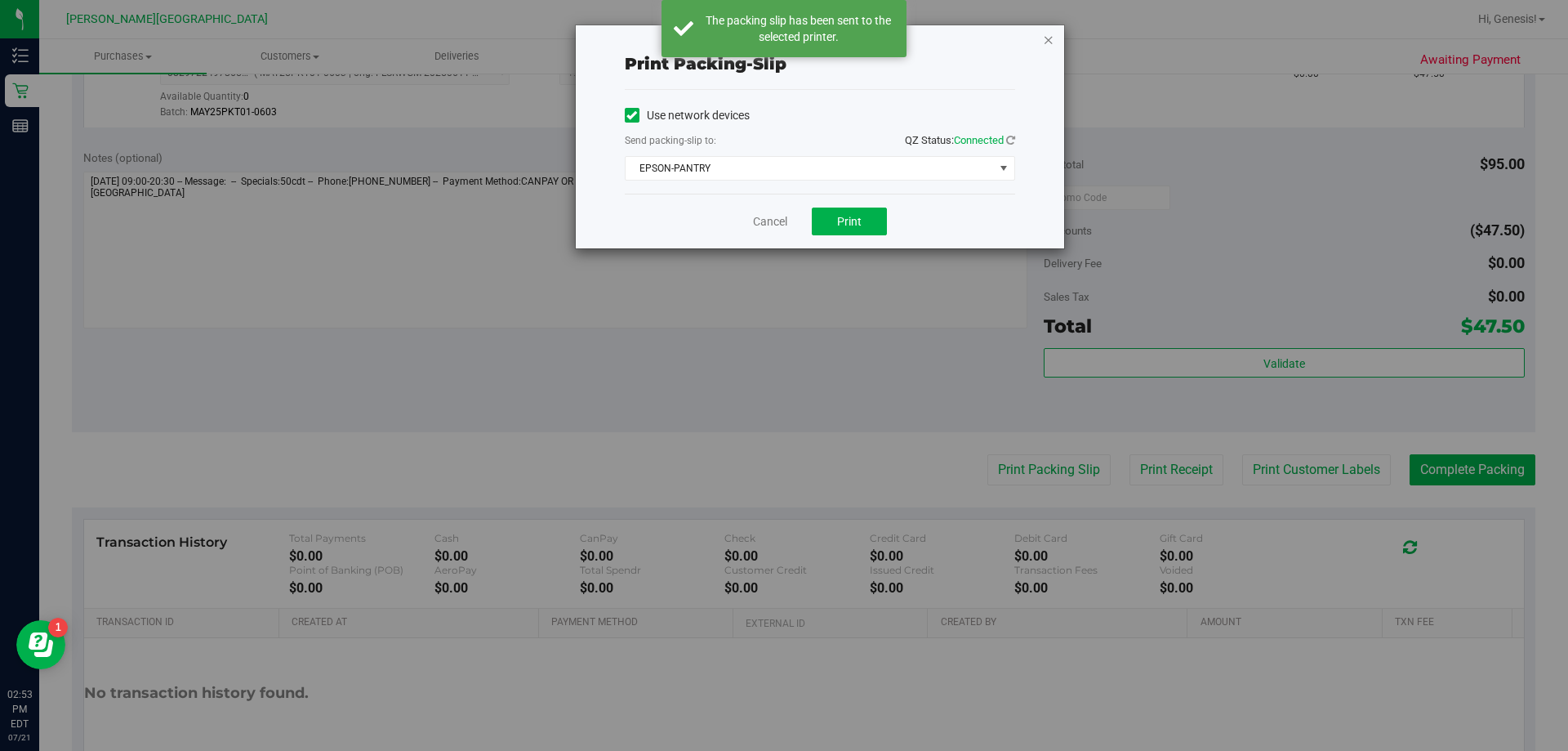 click at bounding box center [1049, 39] 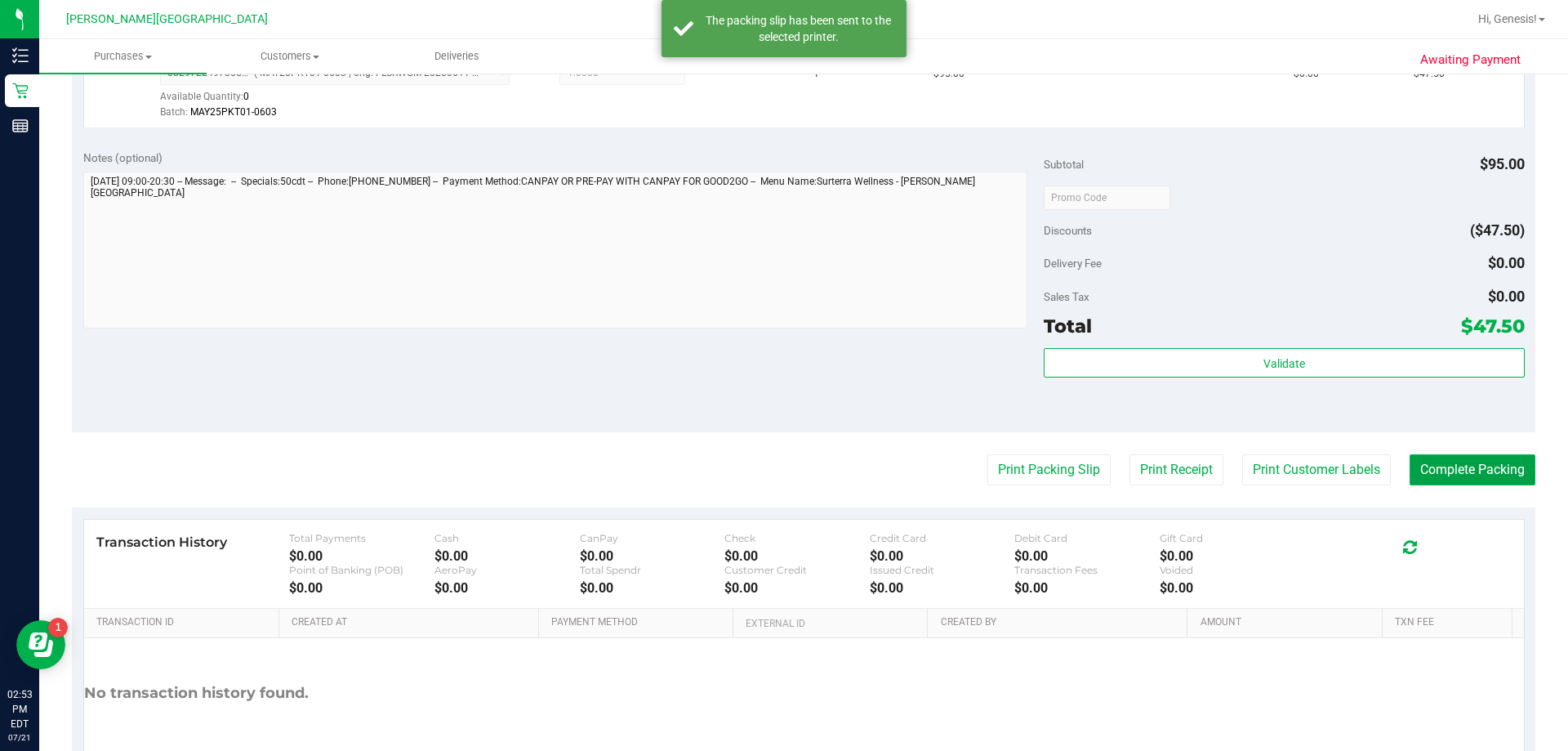 click on "Complete Packing" at bounding box center (1472, 470) 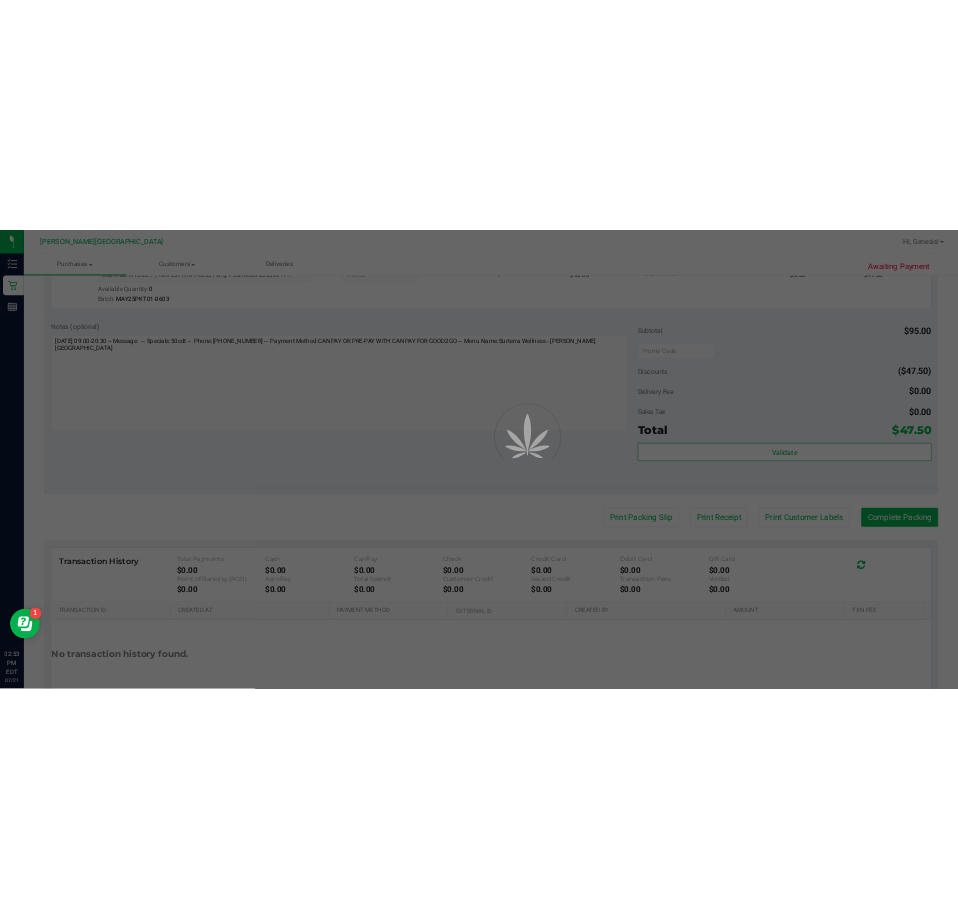 scroll, scrollTop: 0, scrollLeft: 0, axis: both 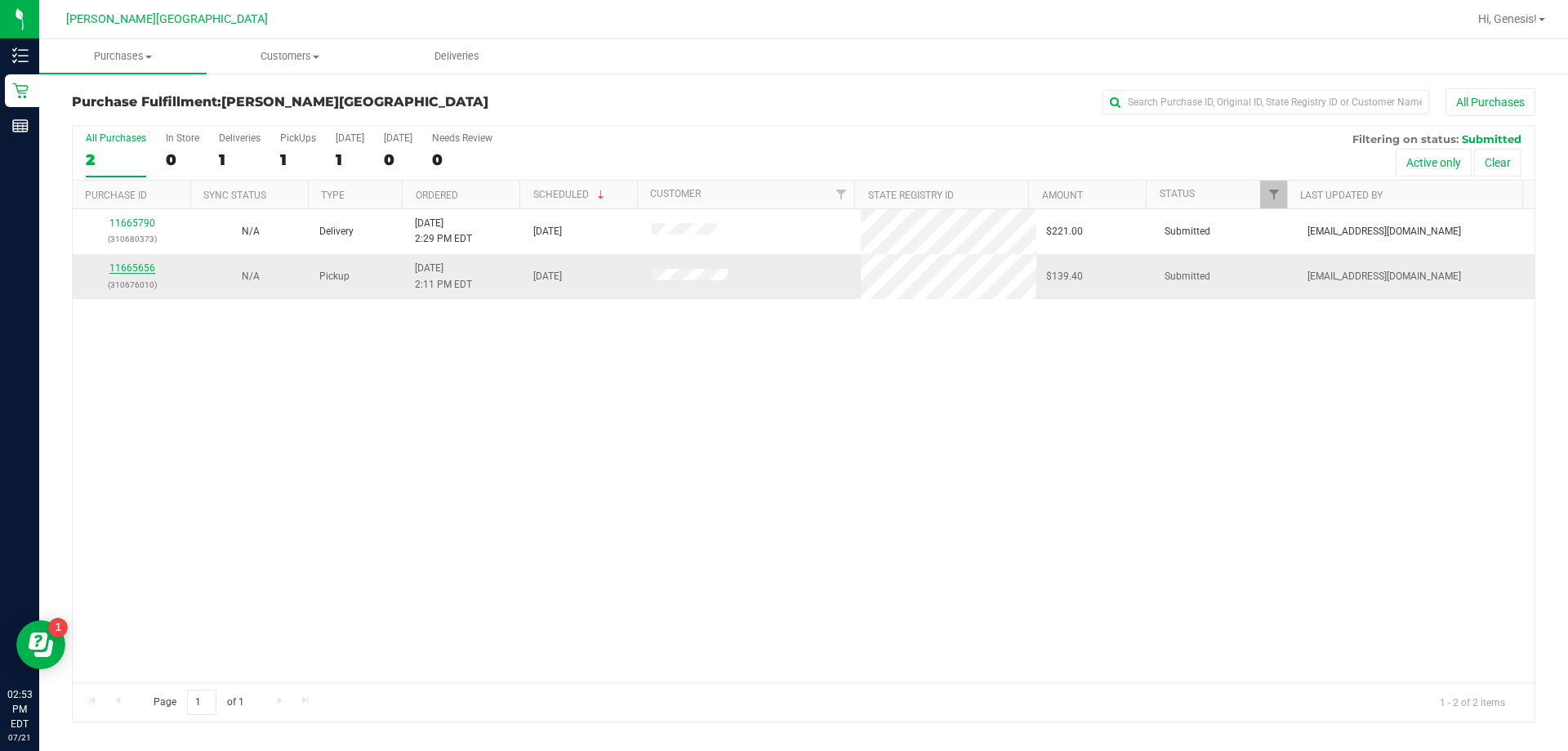 click on "11665656" at bounding box center (132, 268) 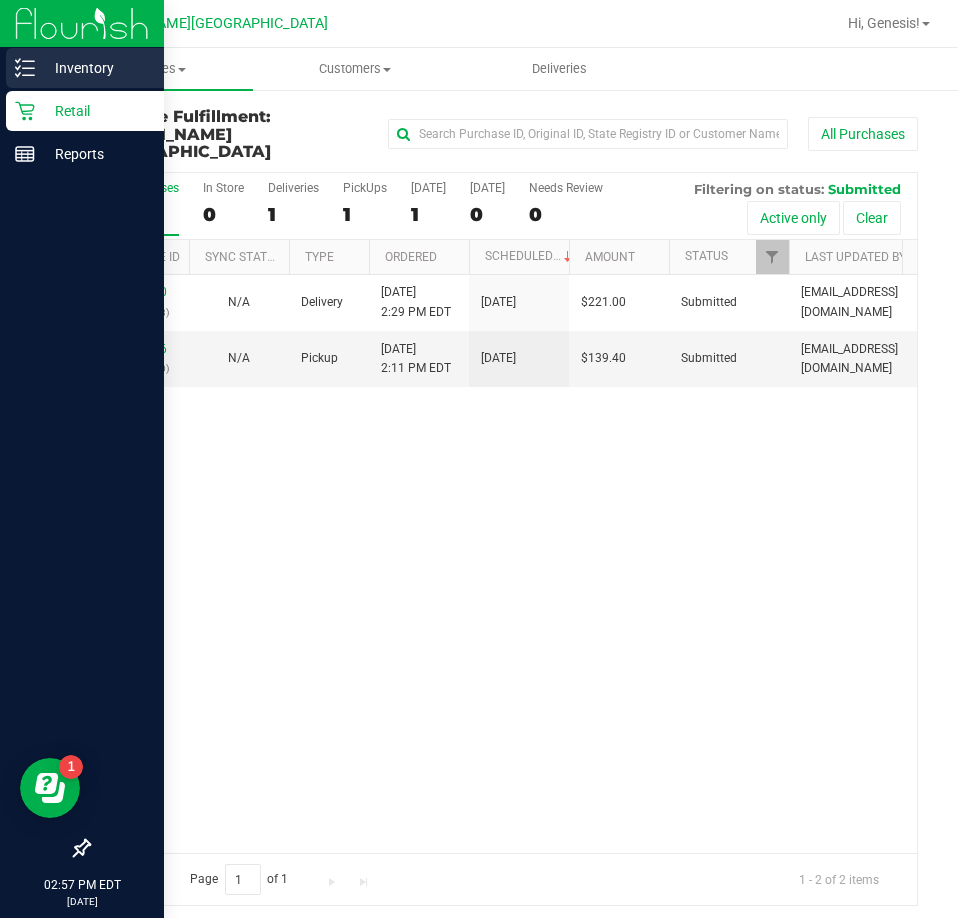 click on "Inventory" at bounding box center (95, 68) 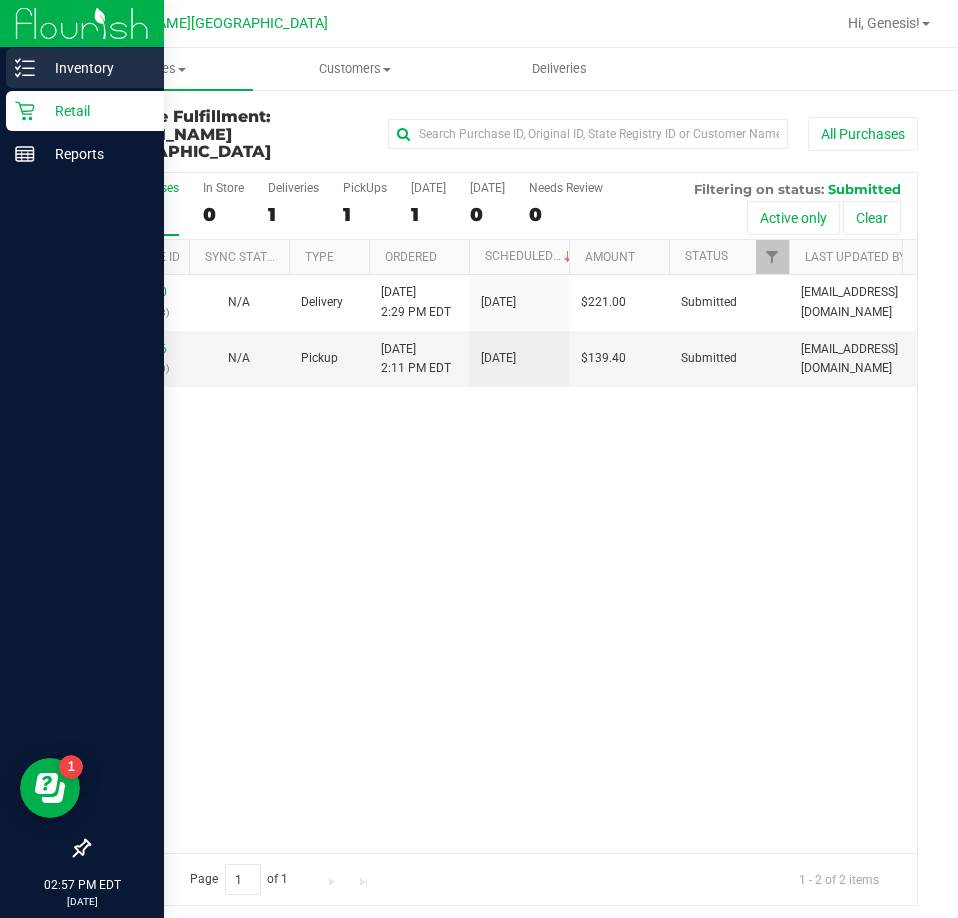 click on "Inventory" at bounding box center (95, 68) 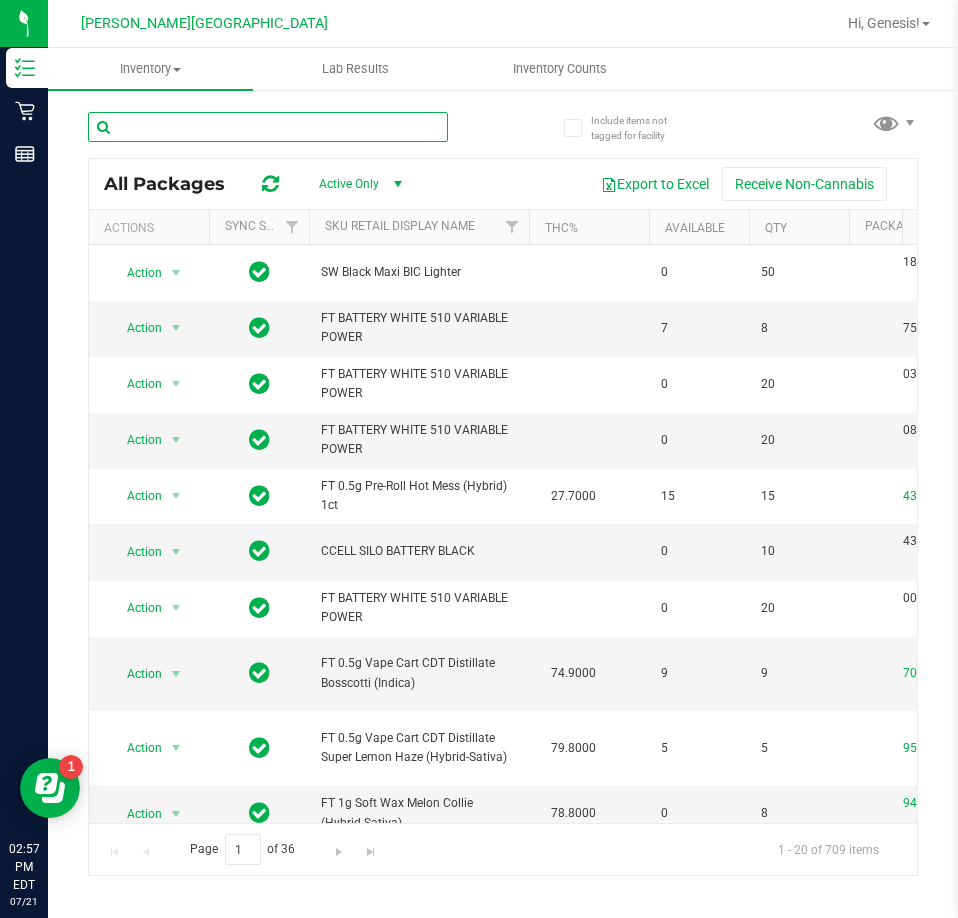 click at bounding box center [268, 127] 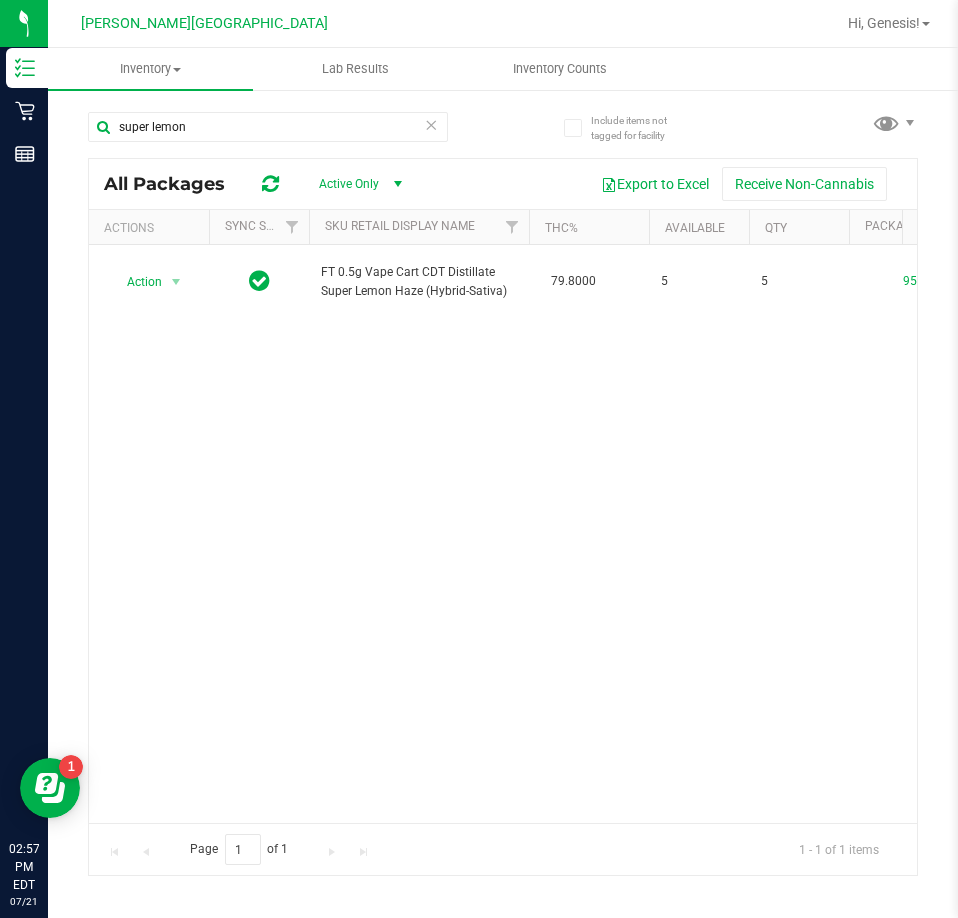 click on "Action Action Global inventory Package audit log Print package label Print product labels
FT 0.5g Vape Cart CDT Distillate Super Lemon Haze (Hybrid-Sativa)
79.8000
5
5
9555274487031398
FLSRWGM-20250709-1750
JUN25SLH01B-0702
Now
[DATE] 13:02:10 EDT
Now
00001131
Pantry
Created
$55.00000" at bounding box center (503, 534) 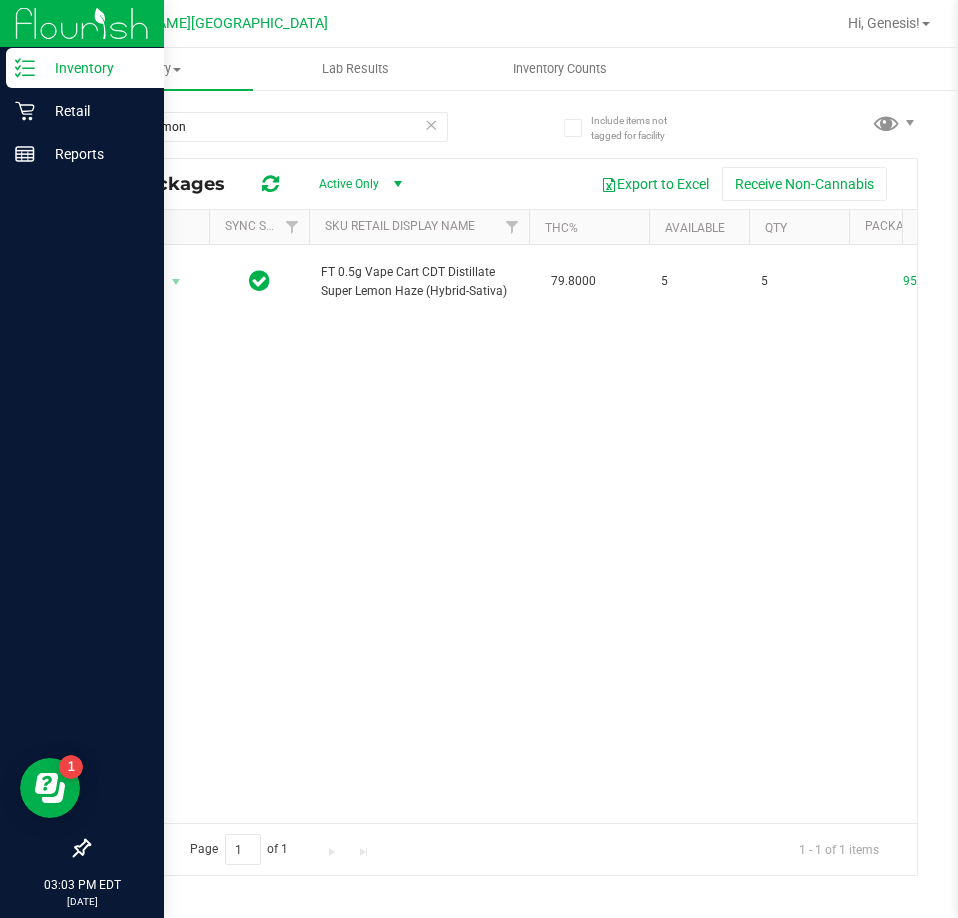 click on "Inventory" at bounding box center (95, 68) 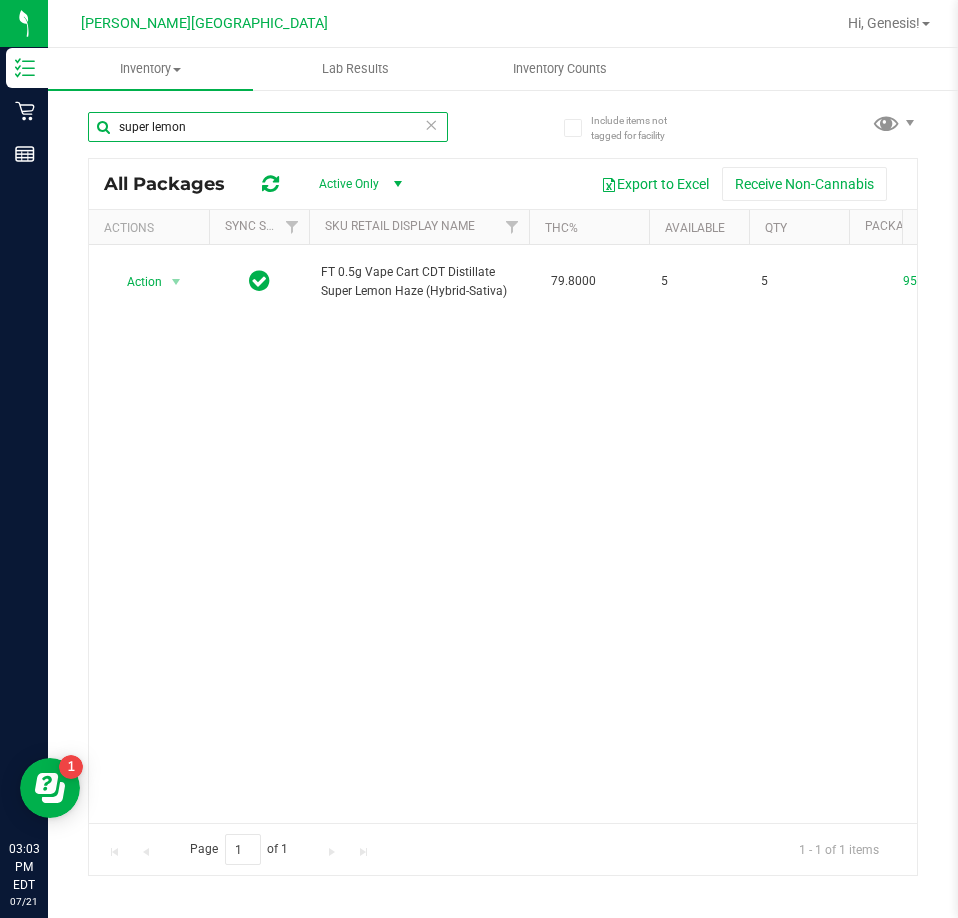drag, startPoint x: 239, startPoint y: 132, endPoint x: -10, endPoint y: 152, distance: 249.80193 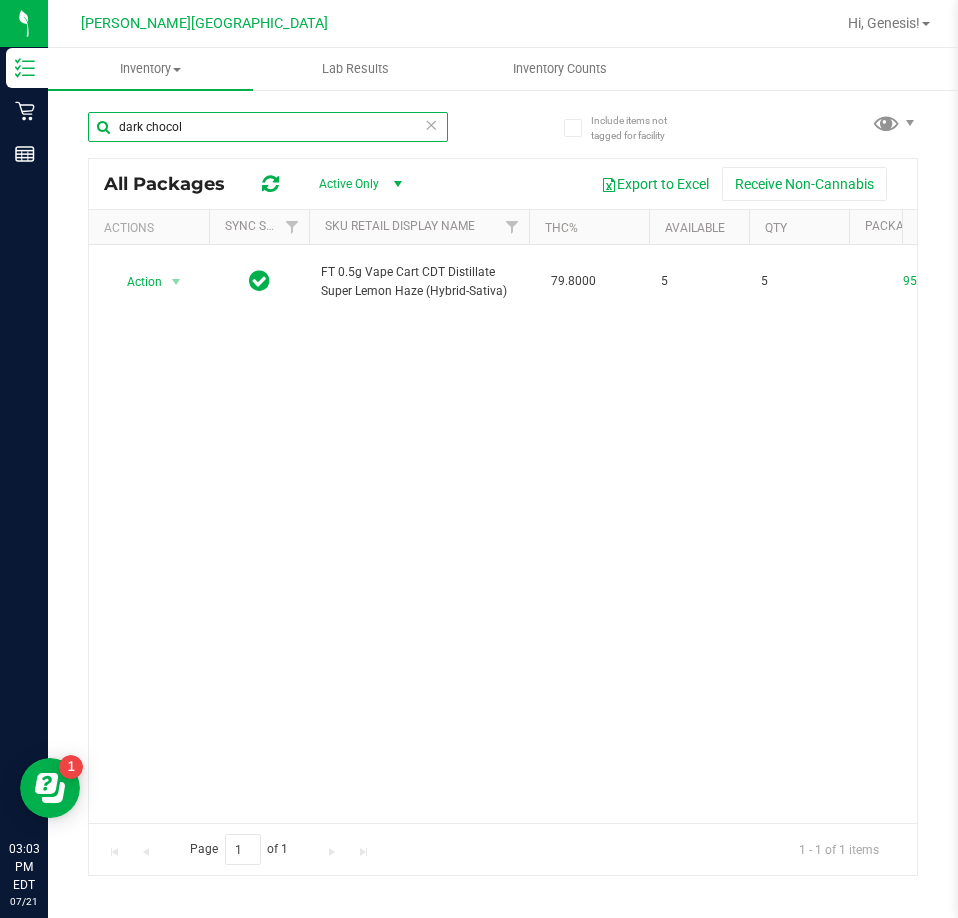 type on "dark chocol" 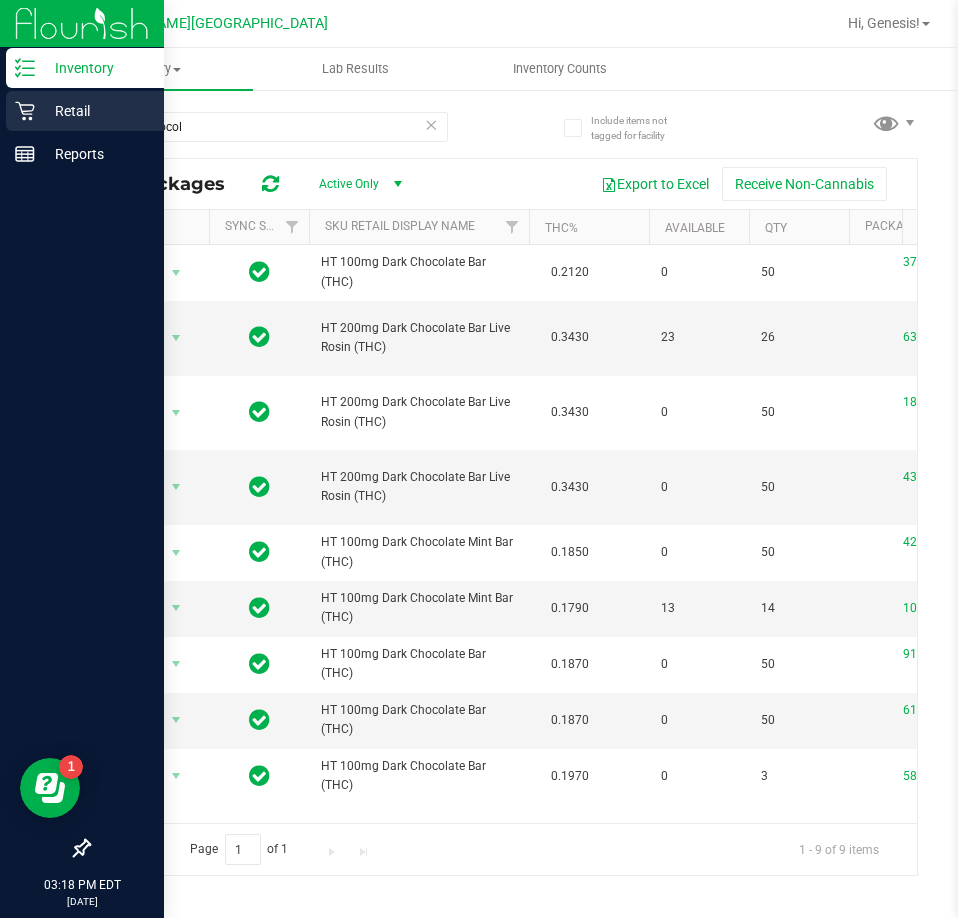 click 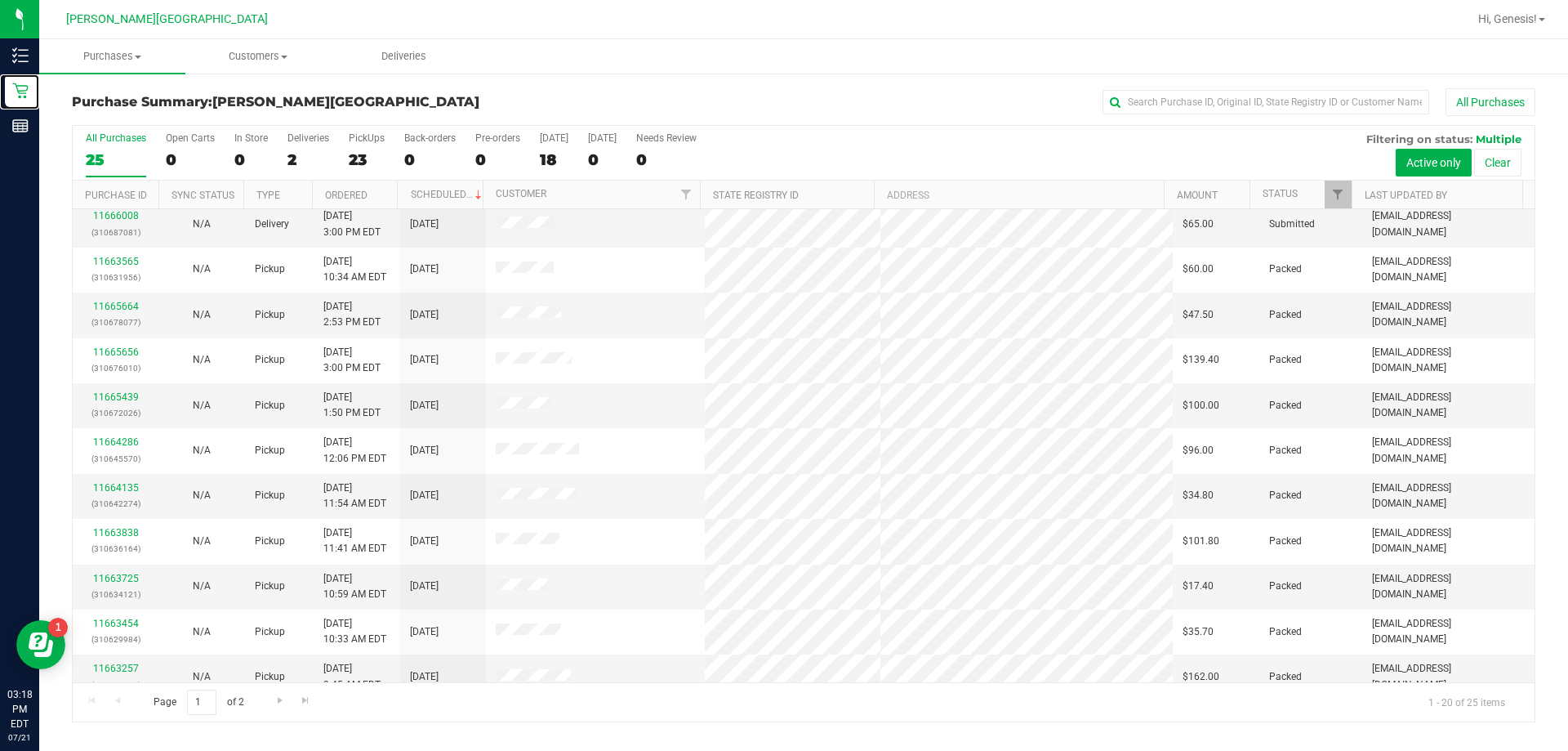 scroll, scrollTop: 0, scrollLeft: 0, axis: both 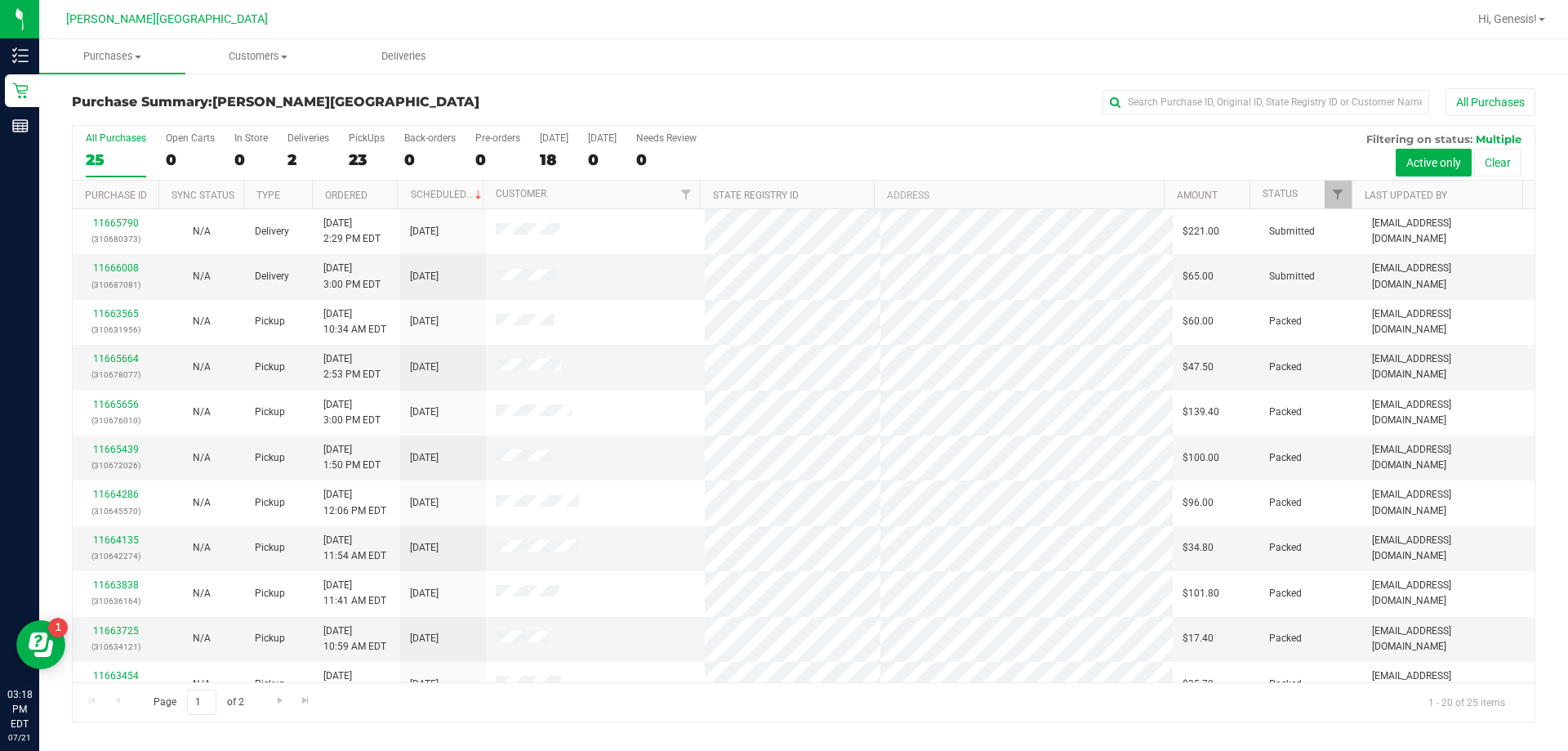 click on "All Purchases
25
Open Carts
0
In Store
0
Deliveries
2
PickUps
23
Back-orders
0
Pre-orders
0
[DATE]
18
[DATE]
0" at bounding box center [804, 153] 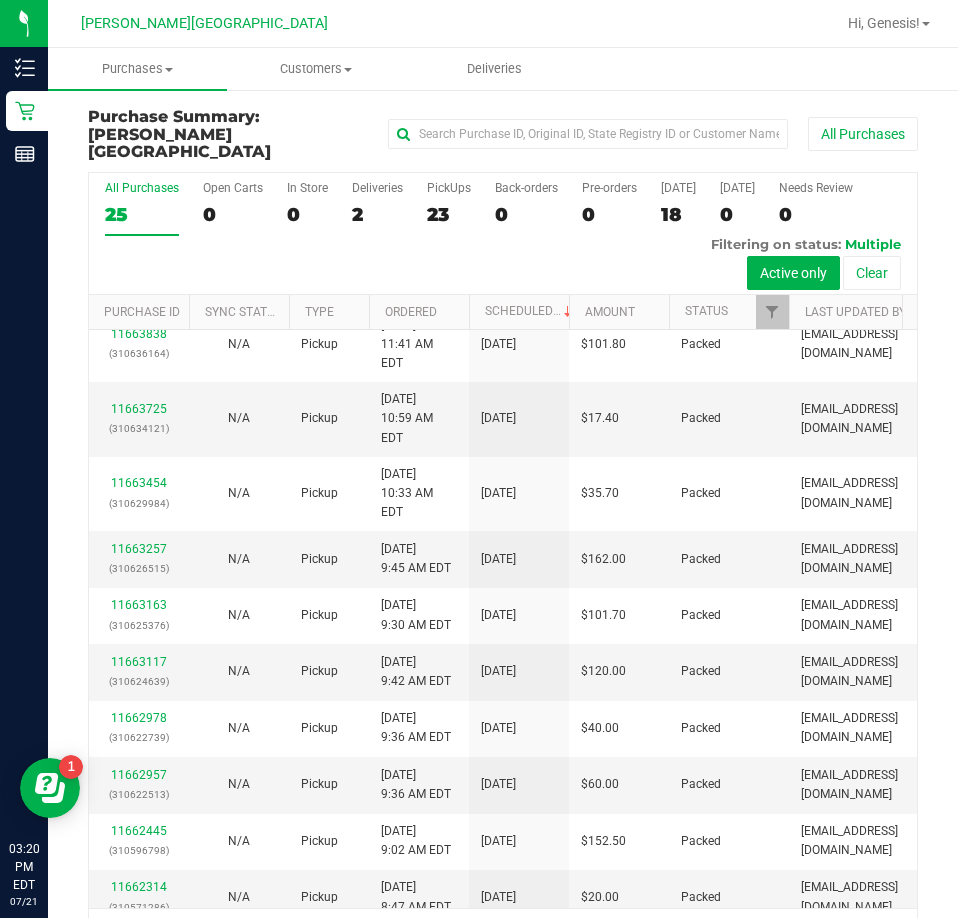scroll, scrollTop: 0, scrollLeft: 0, axis: both 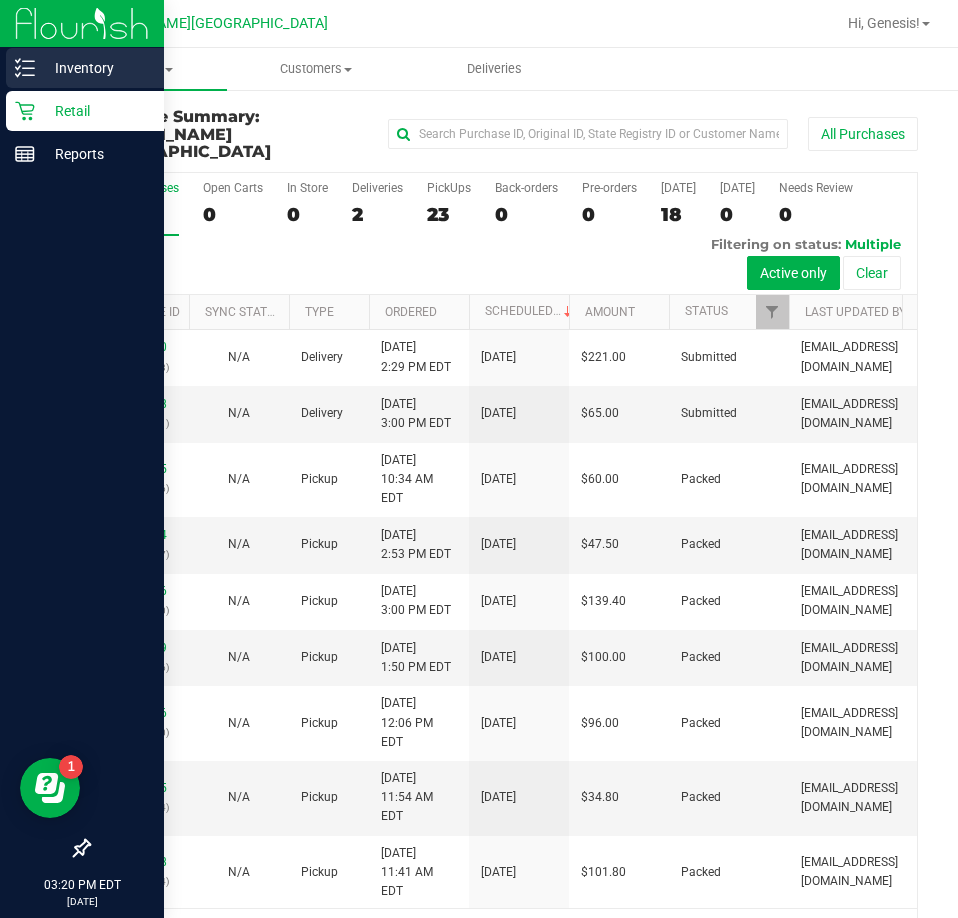 drag, startPoint x: 33, startPoint y: 67, endPoint x: 81, endPoint y: 67, distance: 48 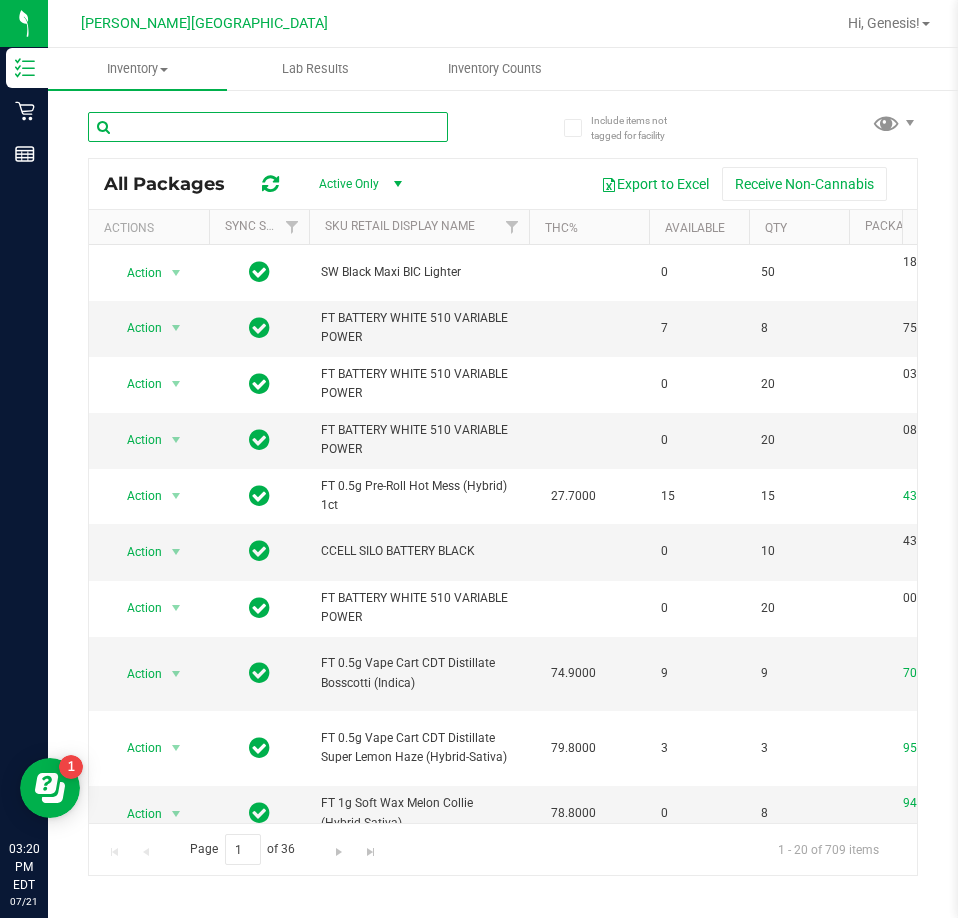 click at bounding box center [268, 127] 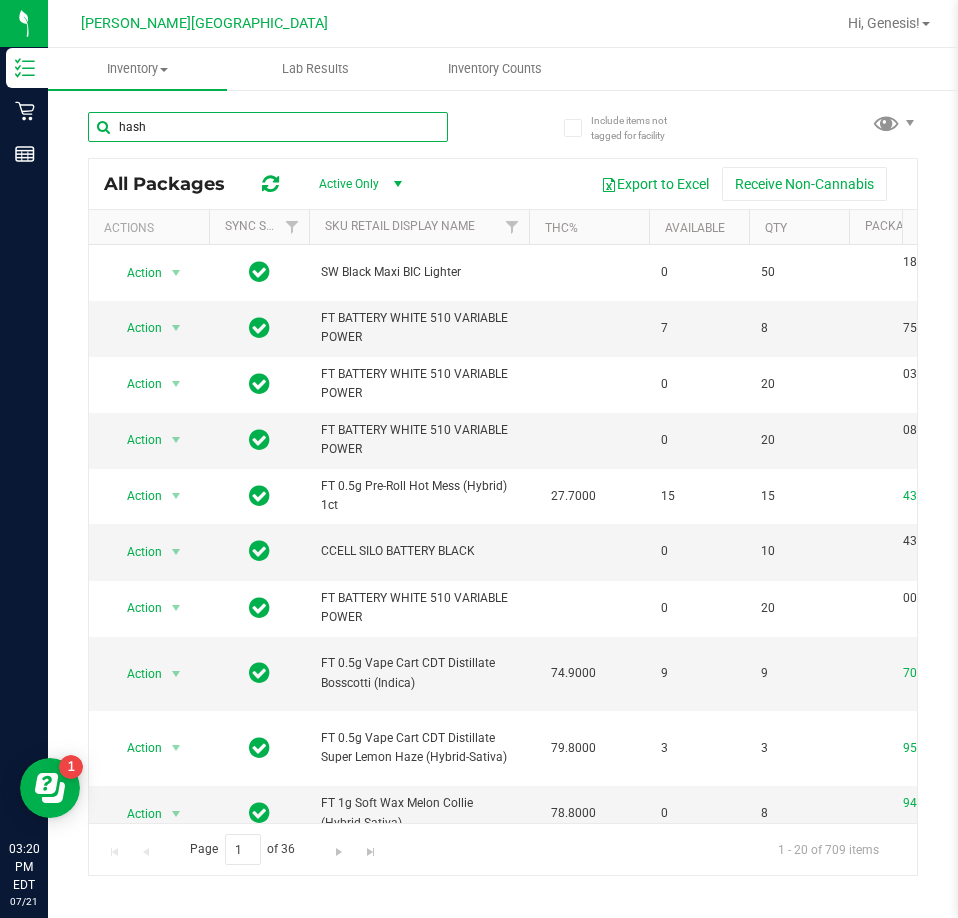 type on "hash" 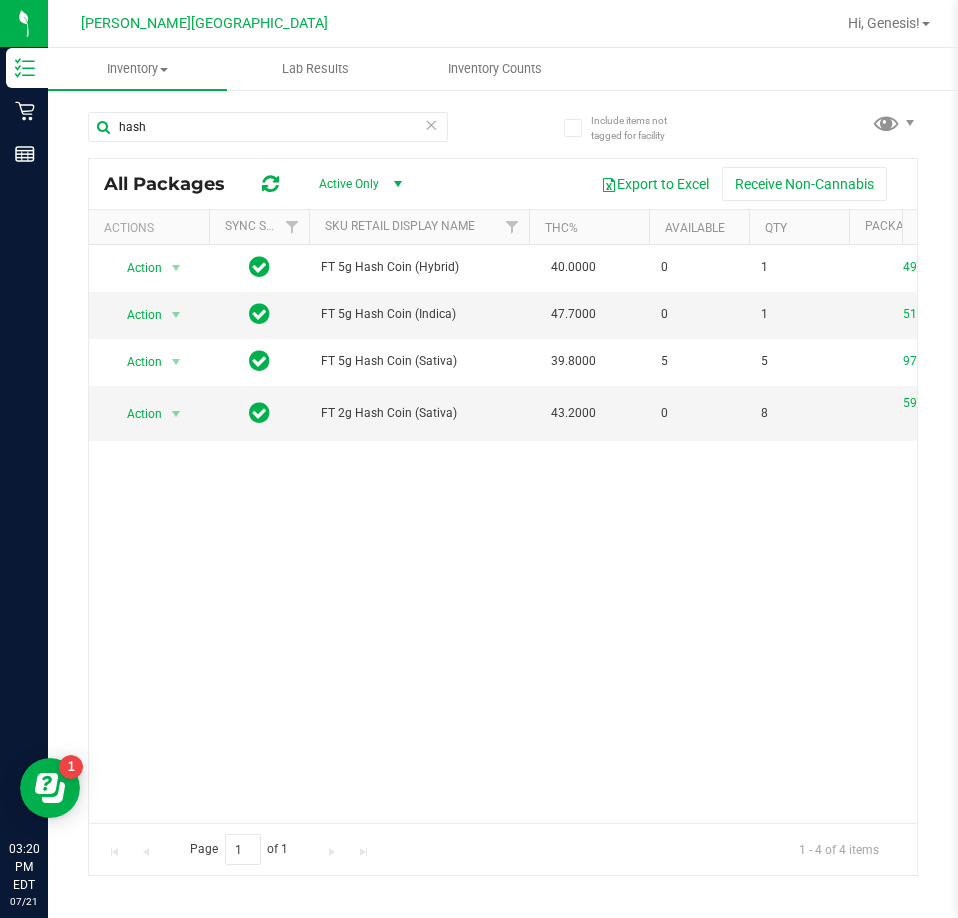click on "Action Action Global inventory Package audit log Print package label Print product labels
FT 5g Hash Coin (Hybrid)
40.0000
0
1
4970253123471782
FLSRWGM-20250623-1370
HC-APR25HYB01-0616
Now
[DATE] 09:44:59 EDT
Now
00001127
Pantry
Created
CON-HCN-FT-HYB-5G
$150.00000" at bounding box center (503, 534) 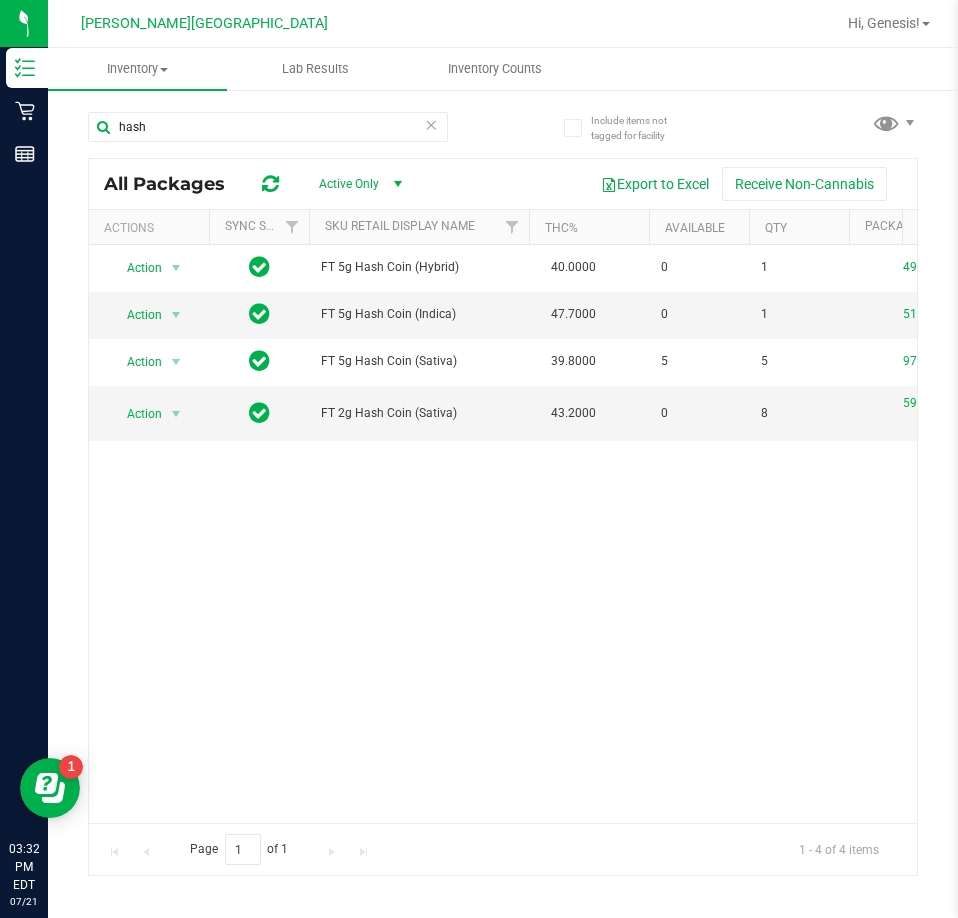 drag, startPoint x: 787, startPoint y: 593, endPoint x: 786, endPoint y: 580, distance: 13.038404 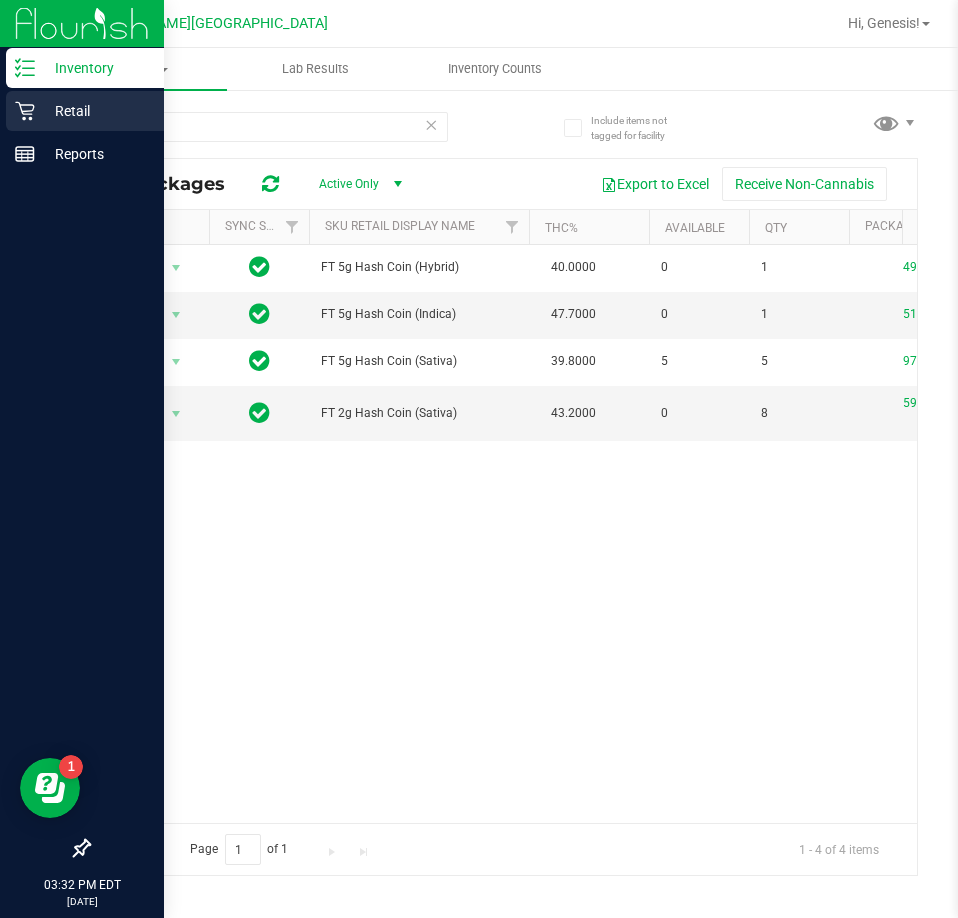 click on "Retail" at bounding box center [95, 111] 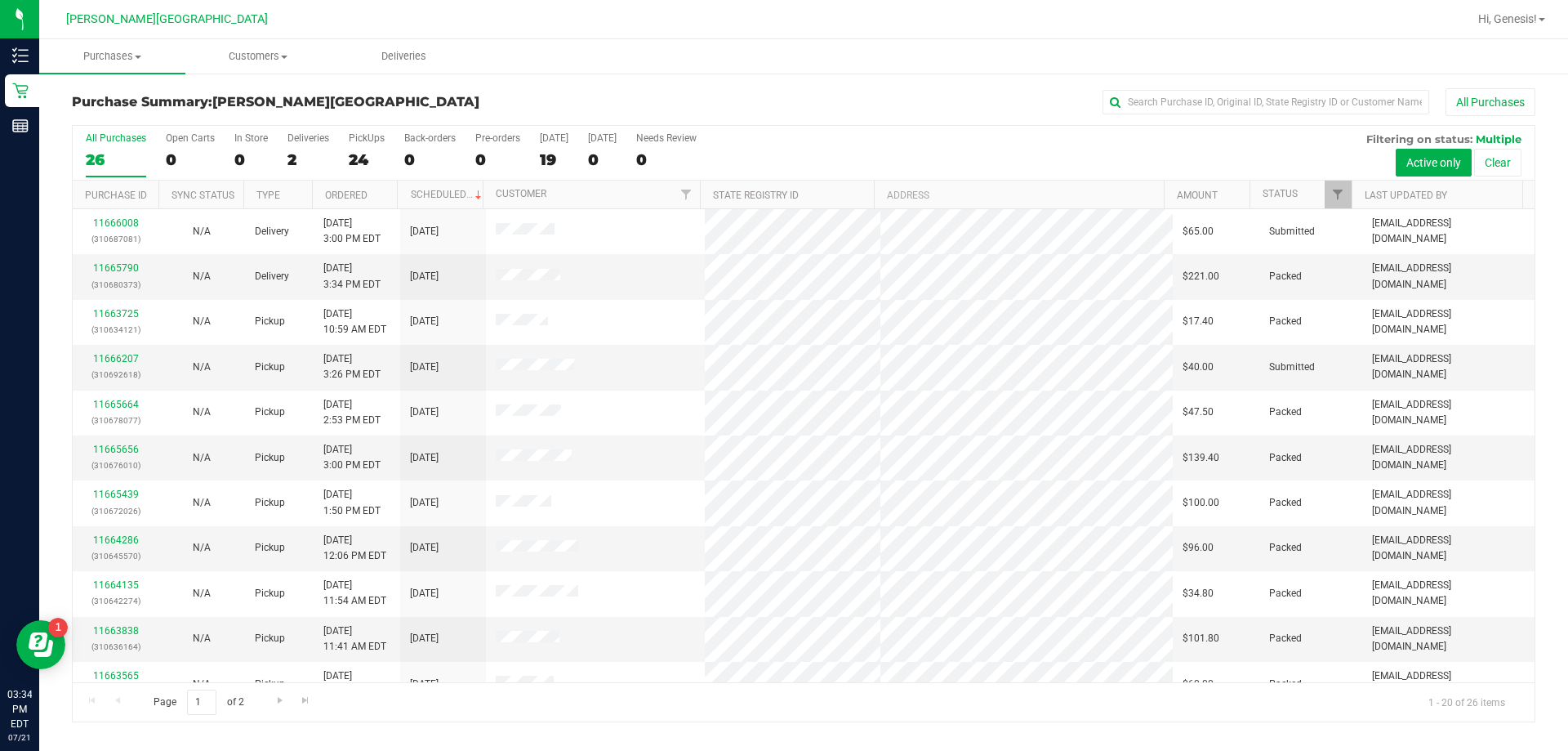 click on "Status" at bounding box center (1300, 194) 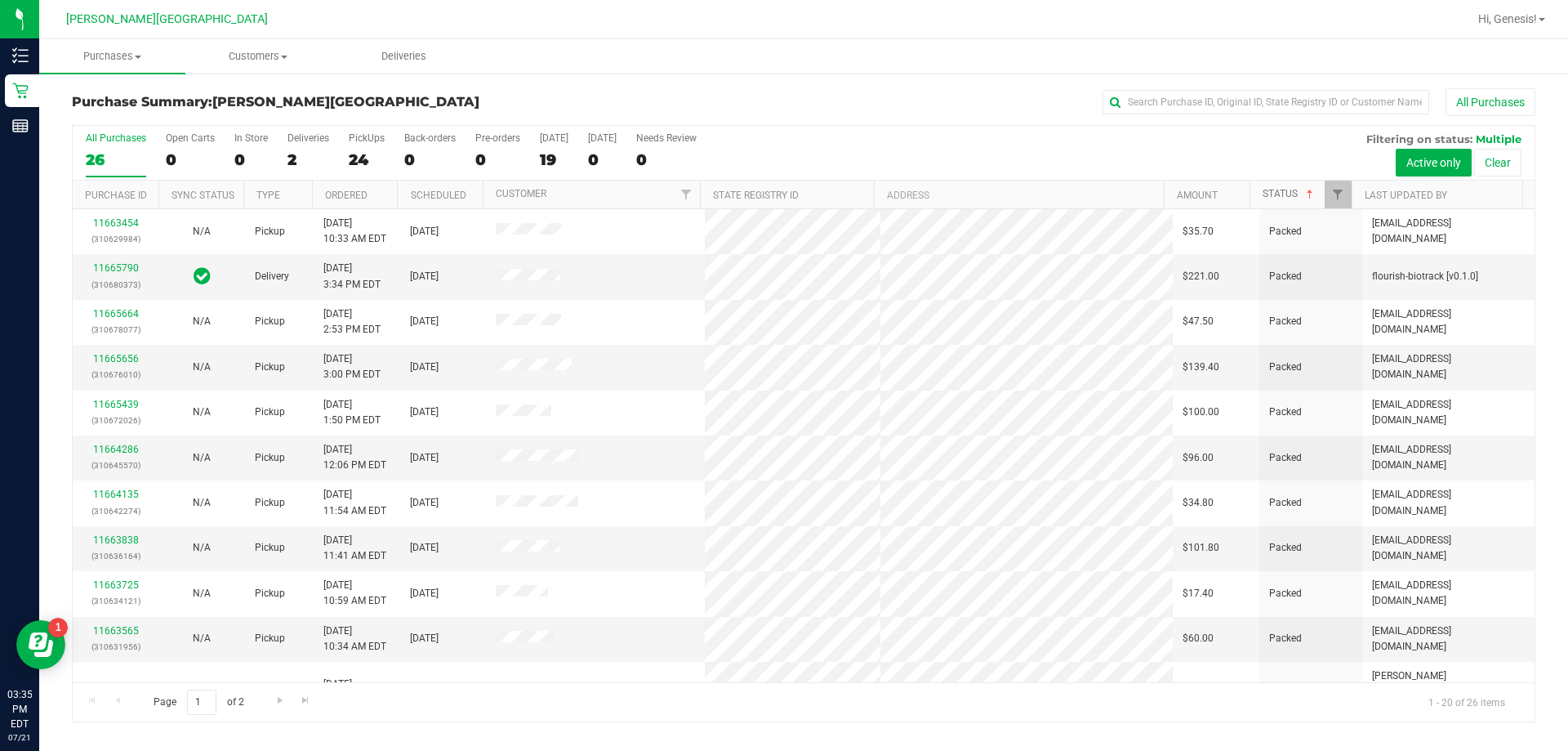click at bounding box center [1310, 194] 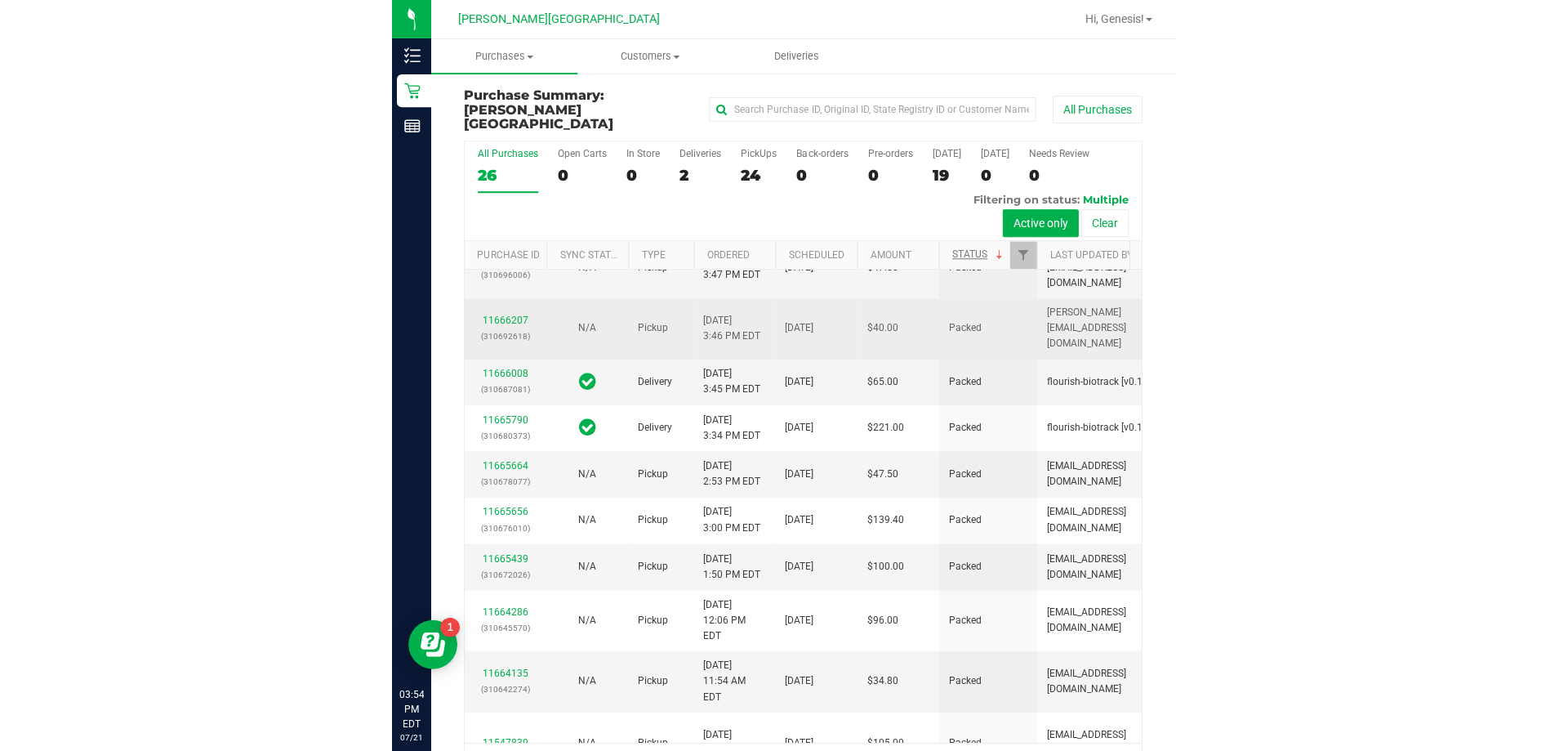 scroll, scrollTop: 0, scrollLeft: 0, axis: both 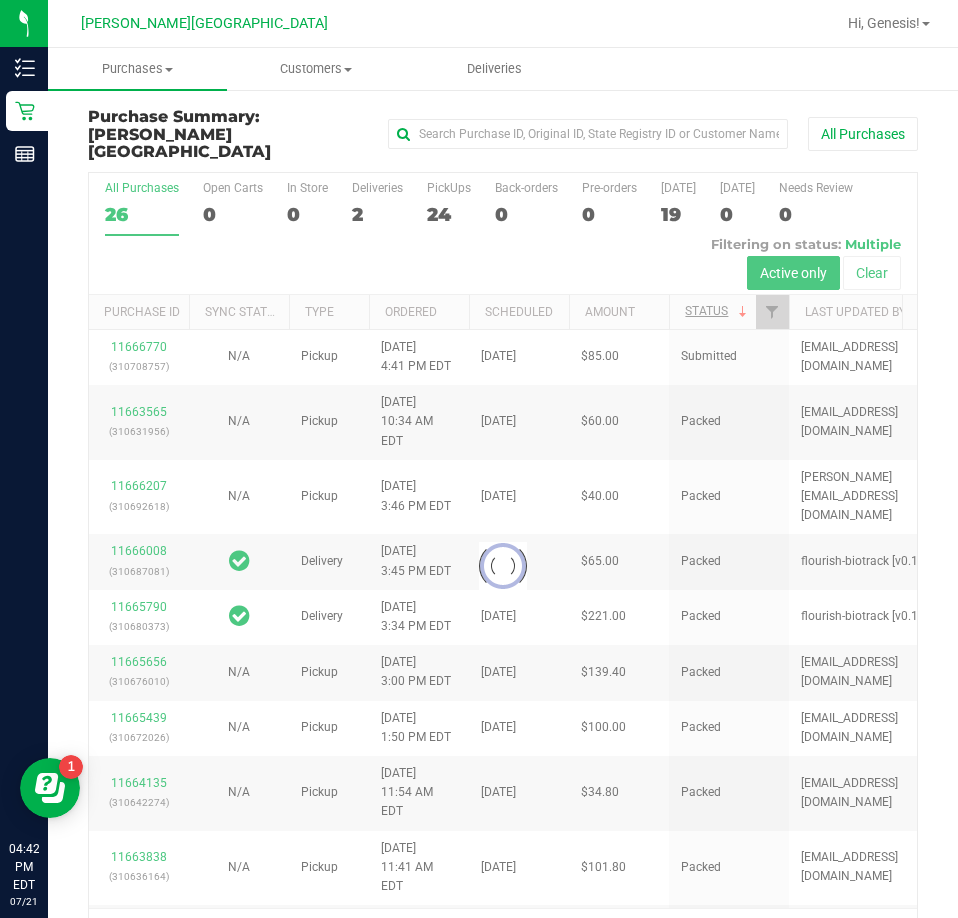 click on "Hi, Genesis!" at bounding box center (889, 23) 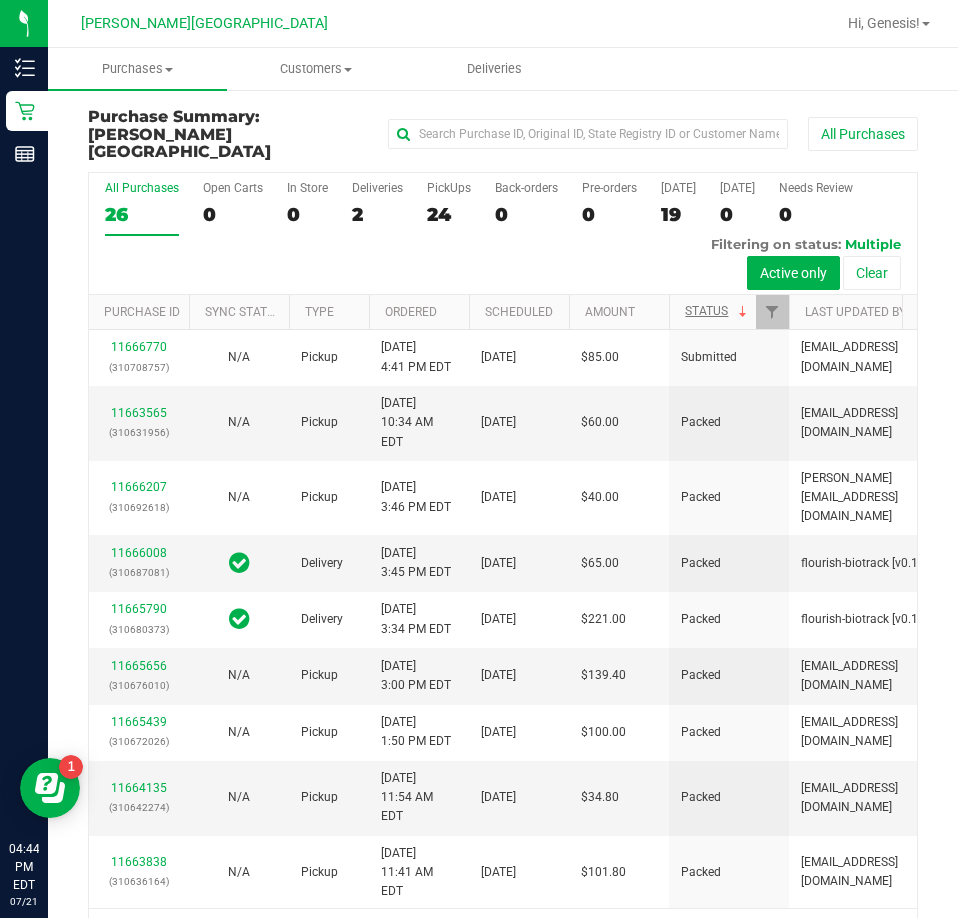 click on "All Purchases
26
Open Carts
0
In Store
0
Deliveries
2
PickUps
24
Back-orders
0
Pre-orders
0
[DATE]
19
[DATE]
0" at bounding box center [503, 234] 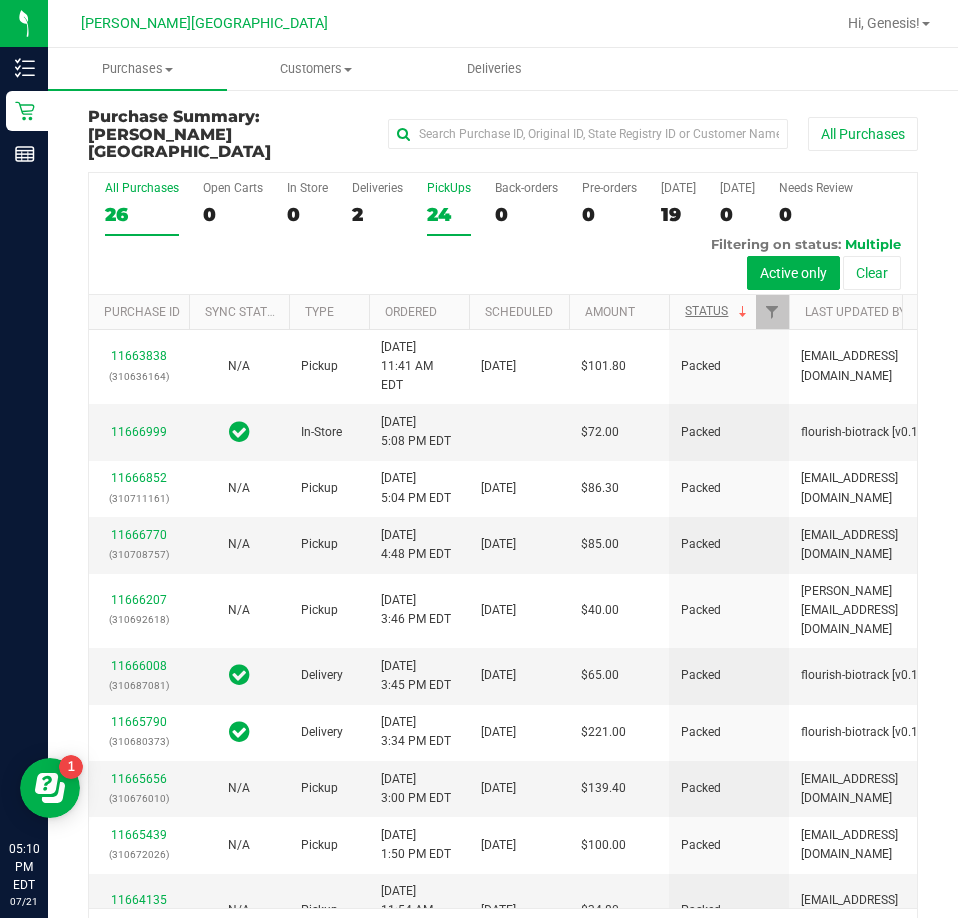 click on "24" at bounding box center [449, 214] 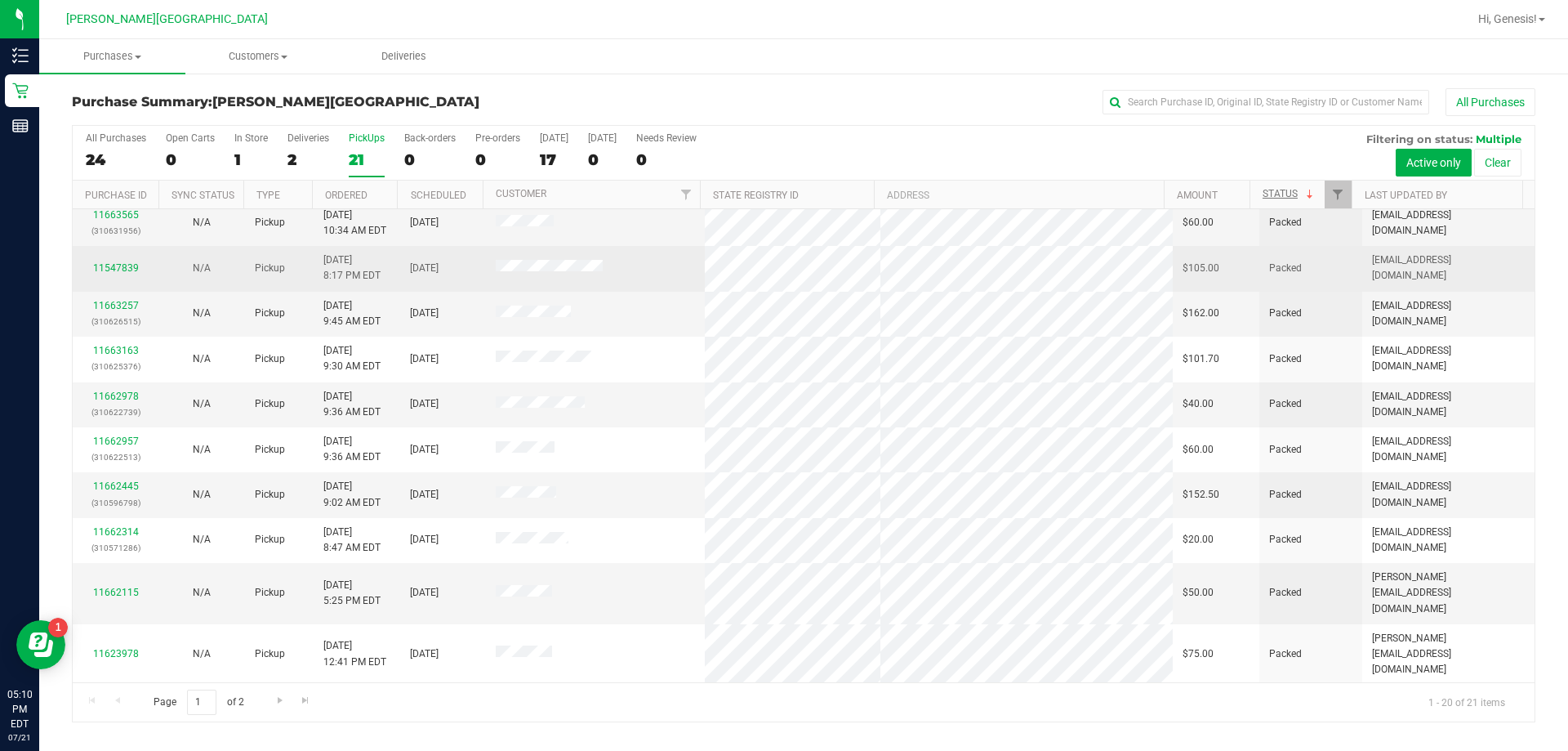 scroll, scrollTop: 350, scrollLeft: 0, axis: vertical 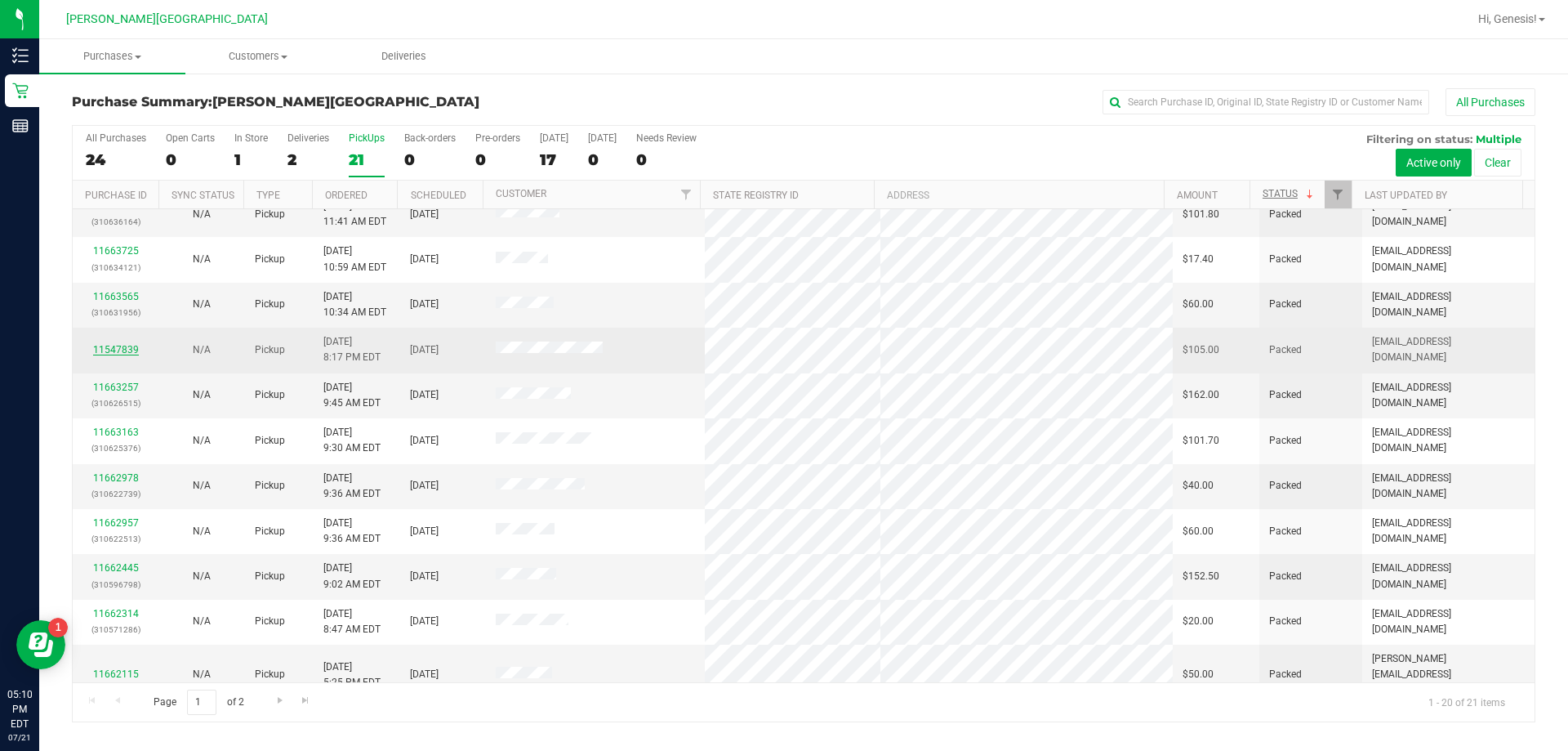 click on "11547839" at bounding box center (116, 350) 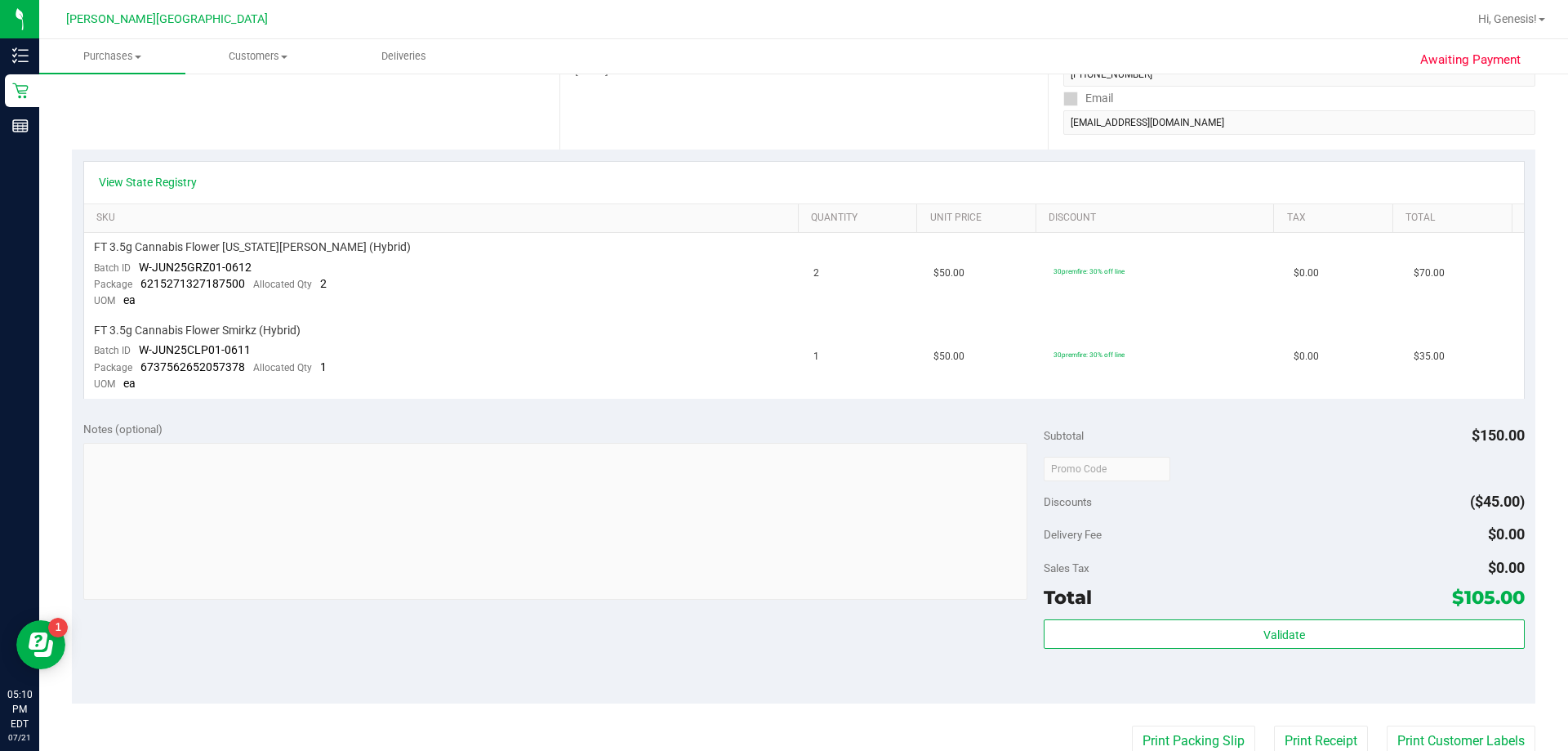 scroll, scrollTop: 327, scrollLeft: 0, axis: vertical 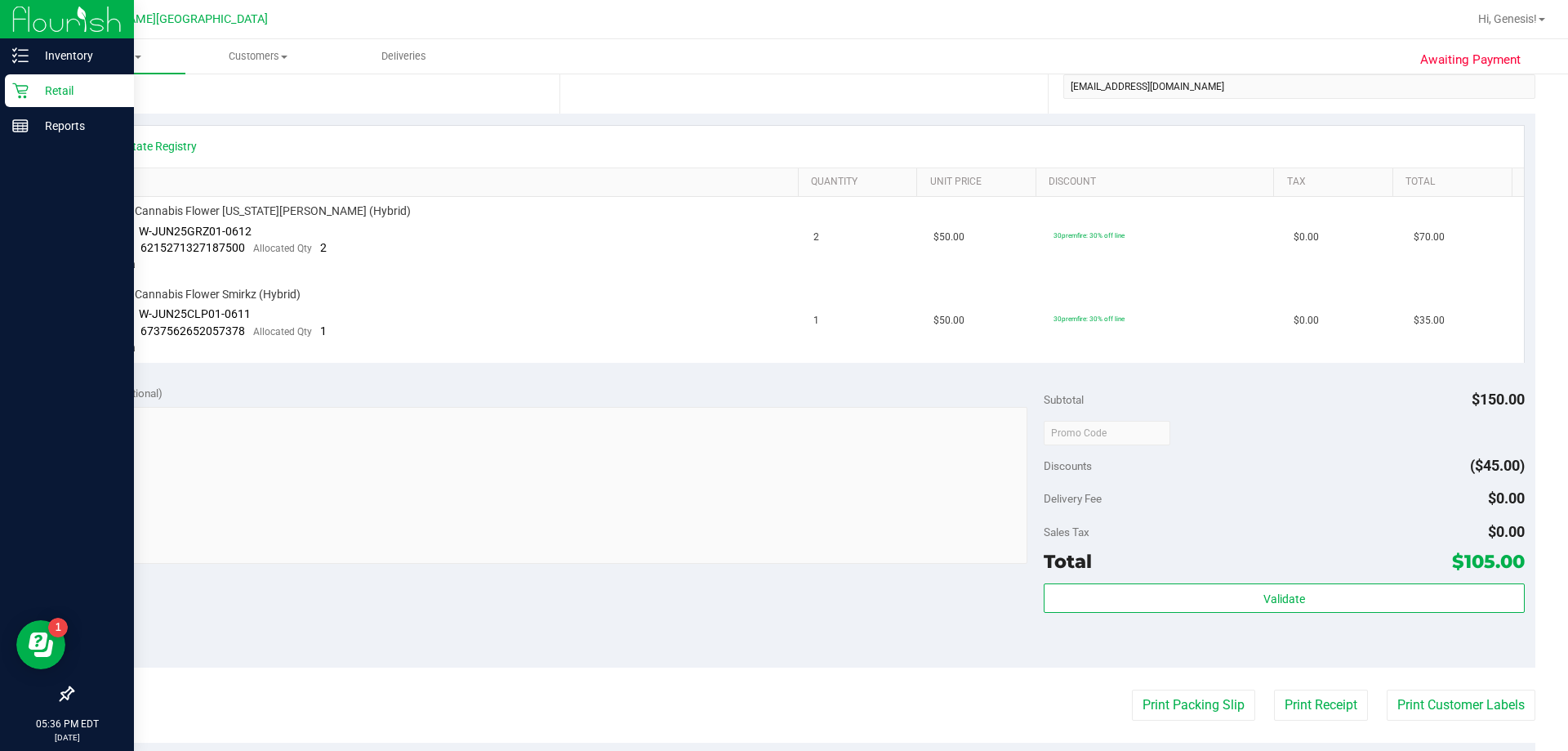 click 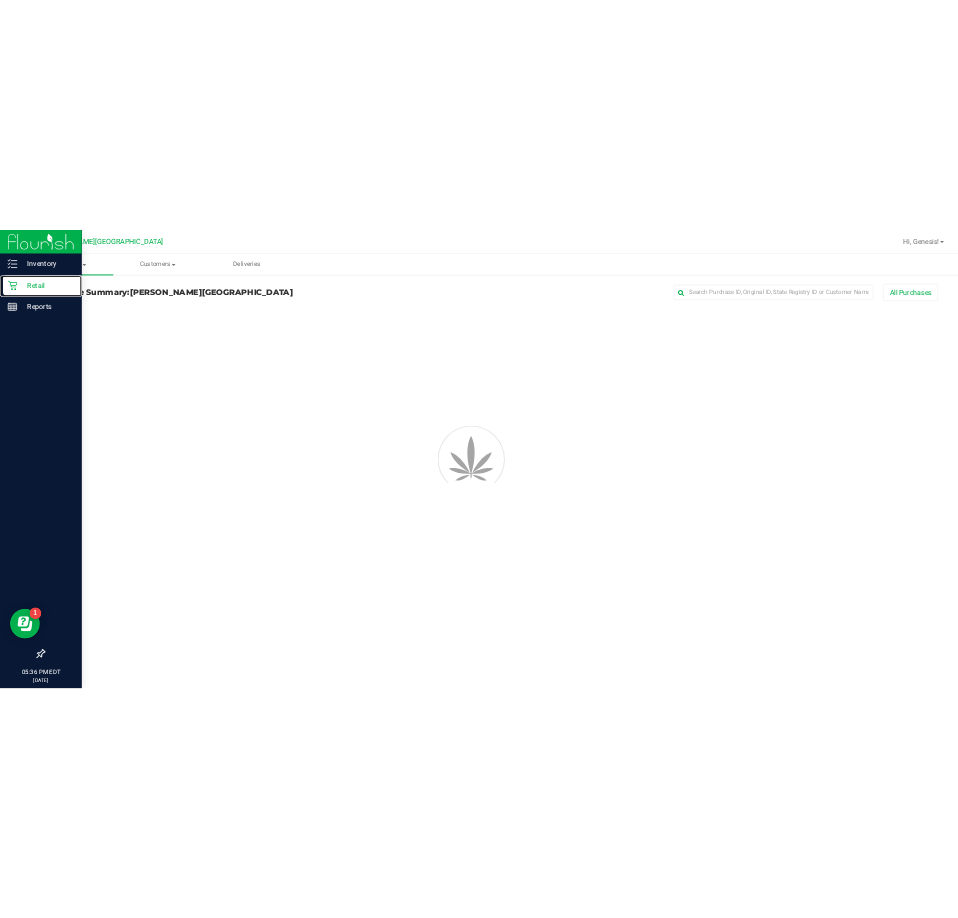 scroll, scrollTop: 0, scrollLeft: 0, axis: both 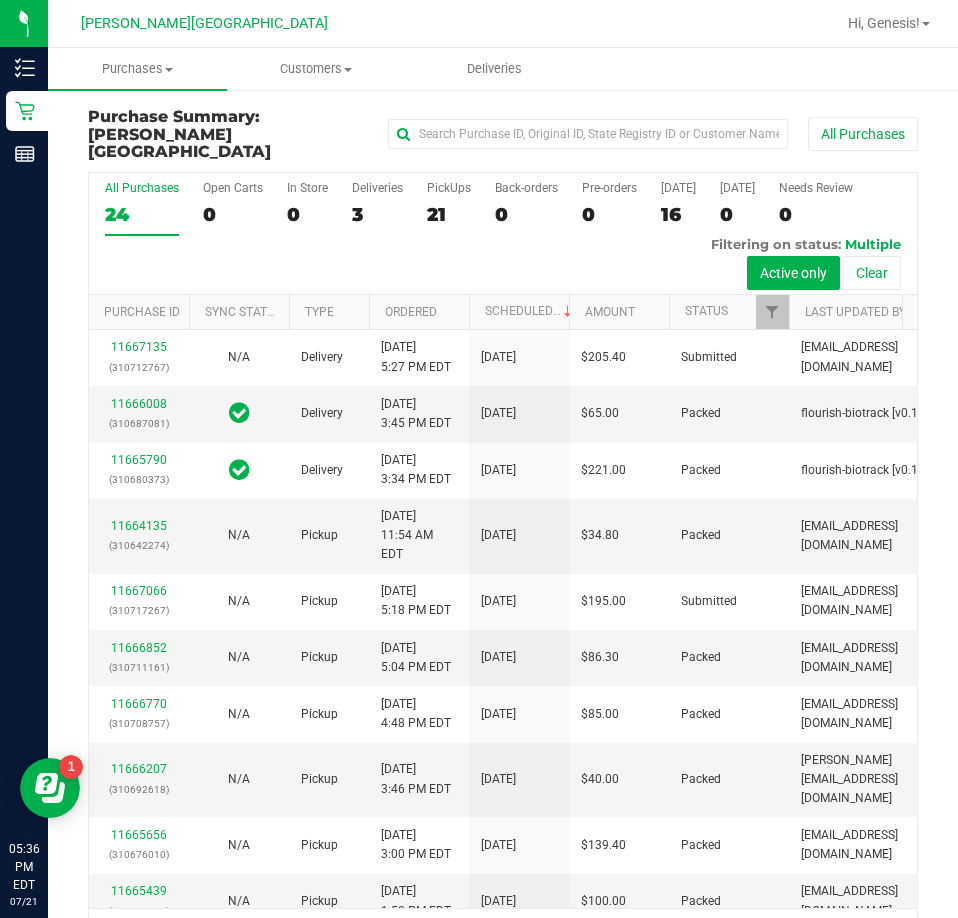 click on "Purchases
Summary of purchases
Fulfillment
All purchases
Customers
All customers
Add a new customer
All physicians" at bounding box center (527, 69) 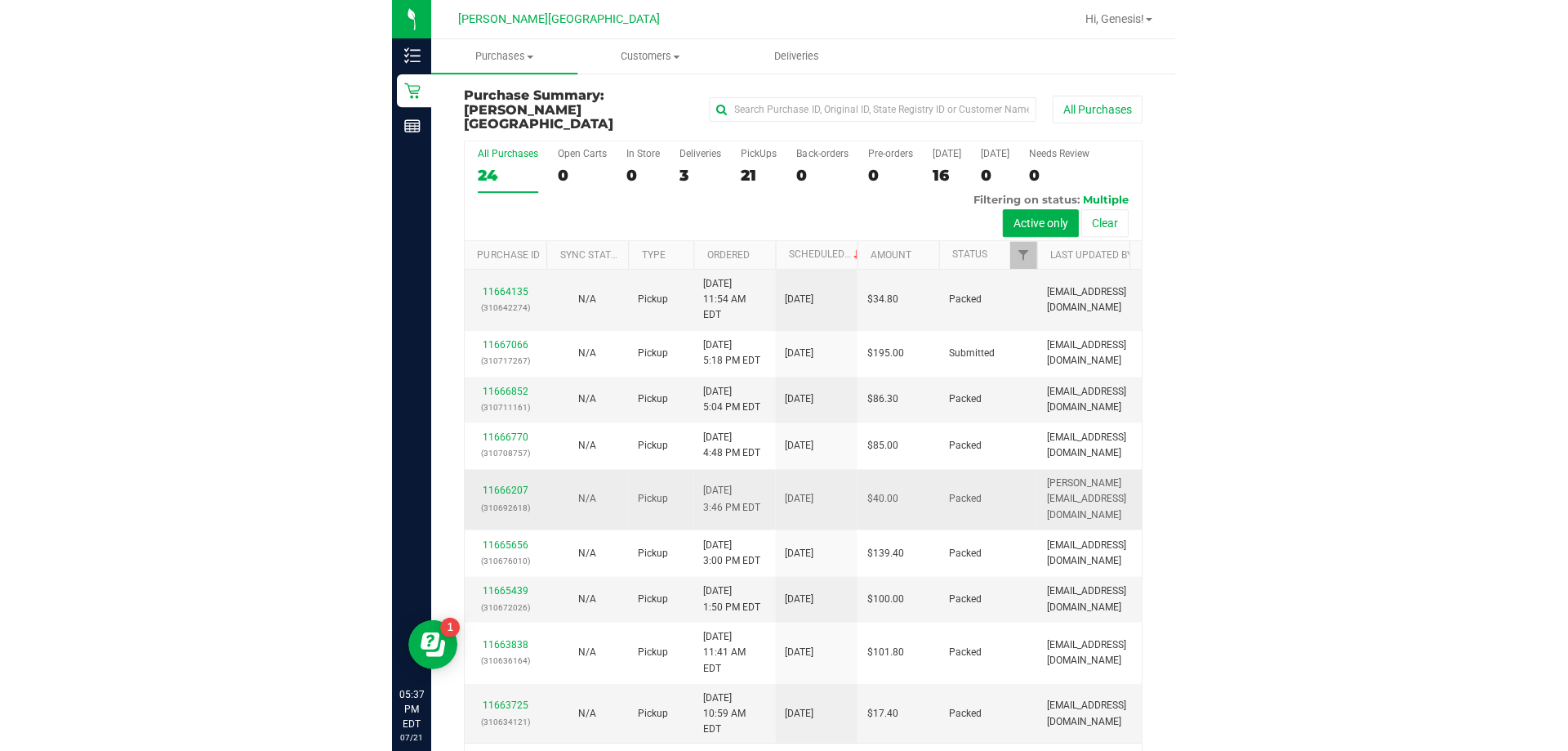 scroll, scrollTop: 0, scrollLeft: 0, axis: both 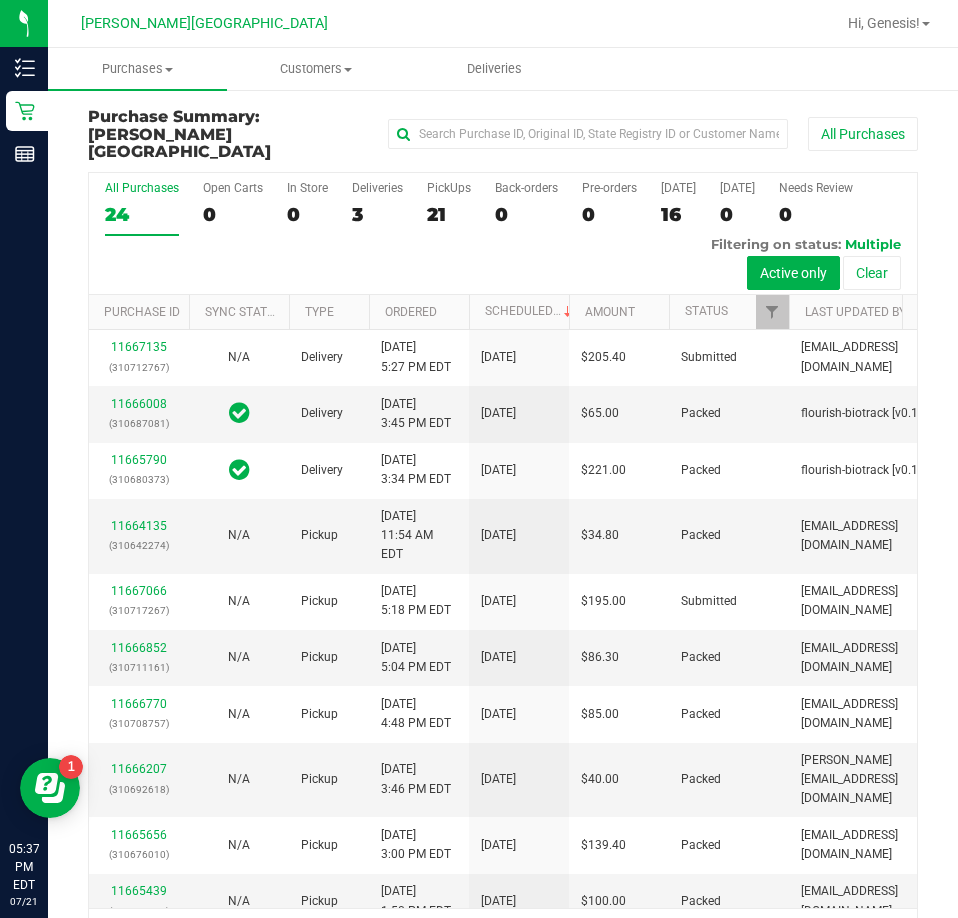 click at bounding box center (596, 23) 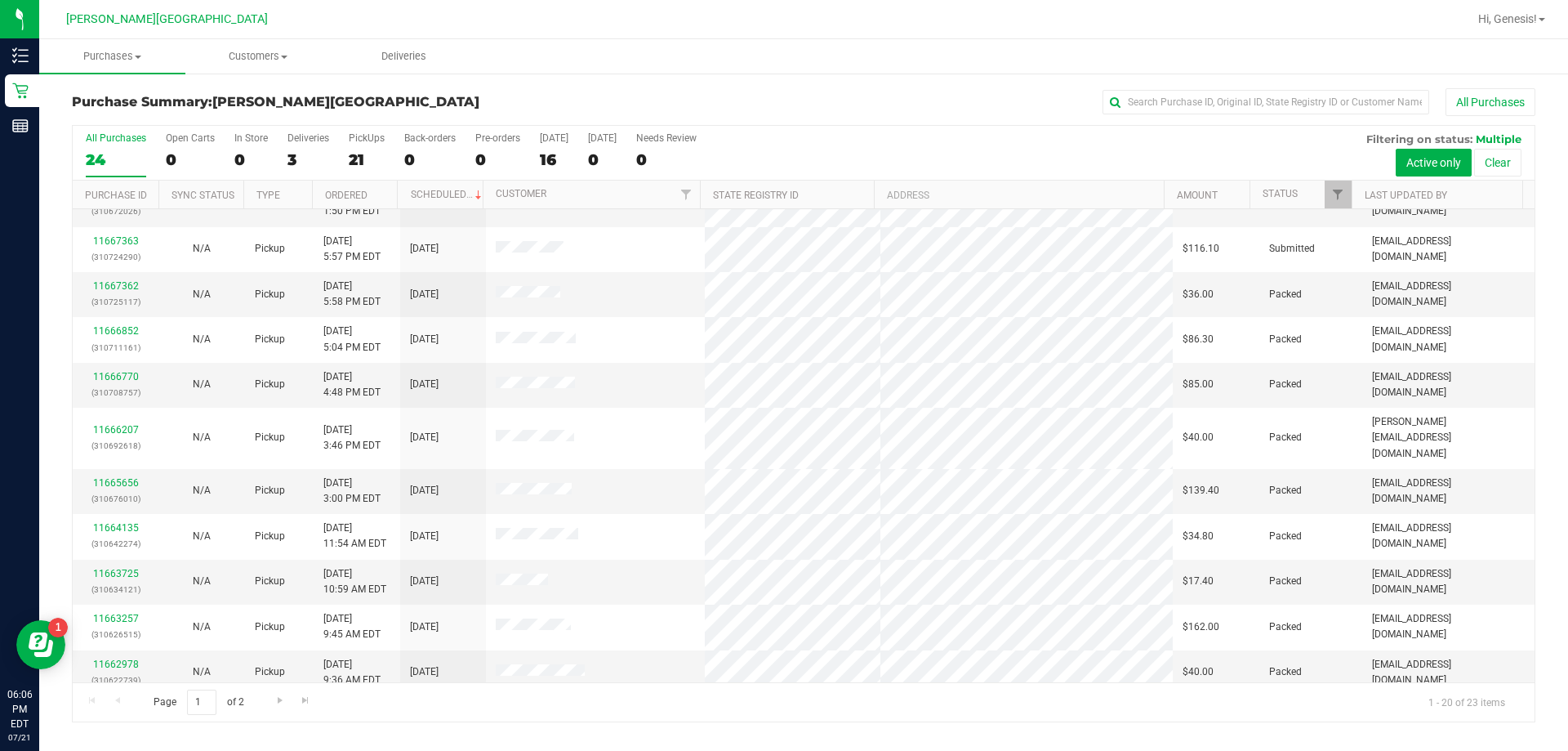 scroll, scrollTop: 0, scrollLeft: 0, axis: both 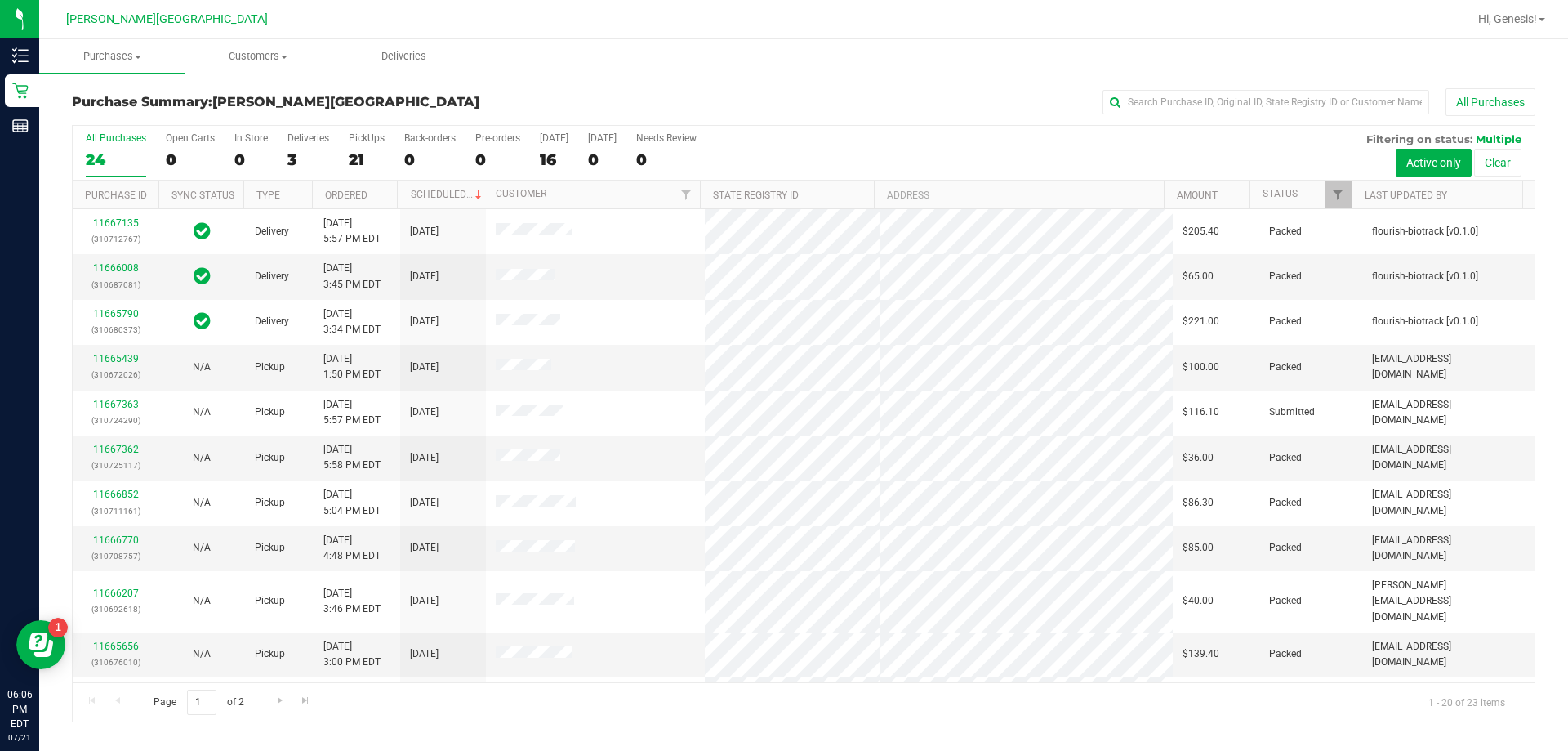 click on "Status" at bounding box center (1300, 194) 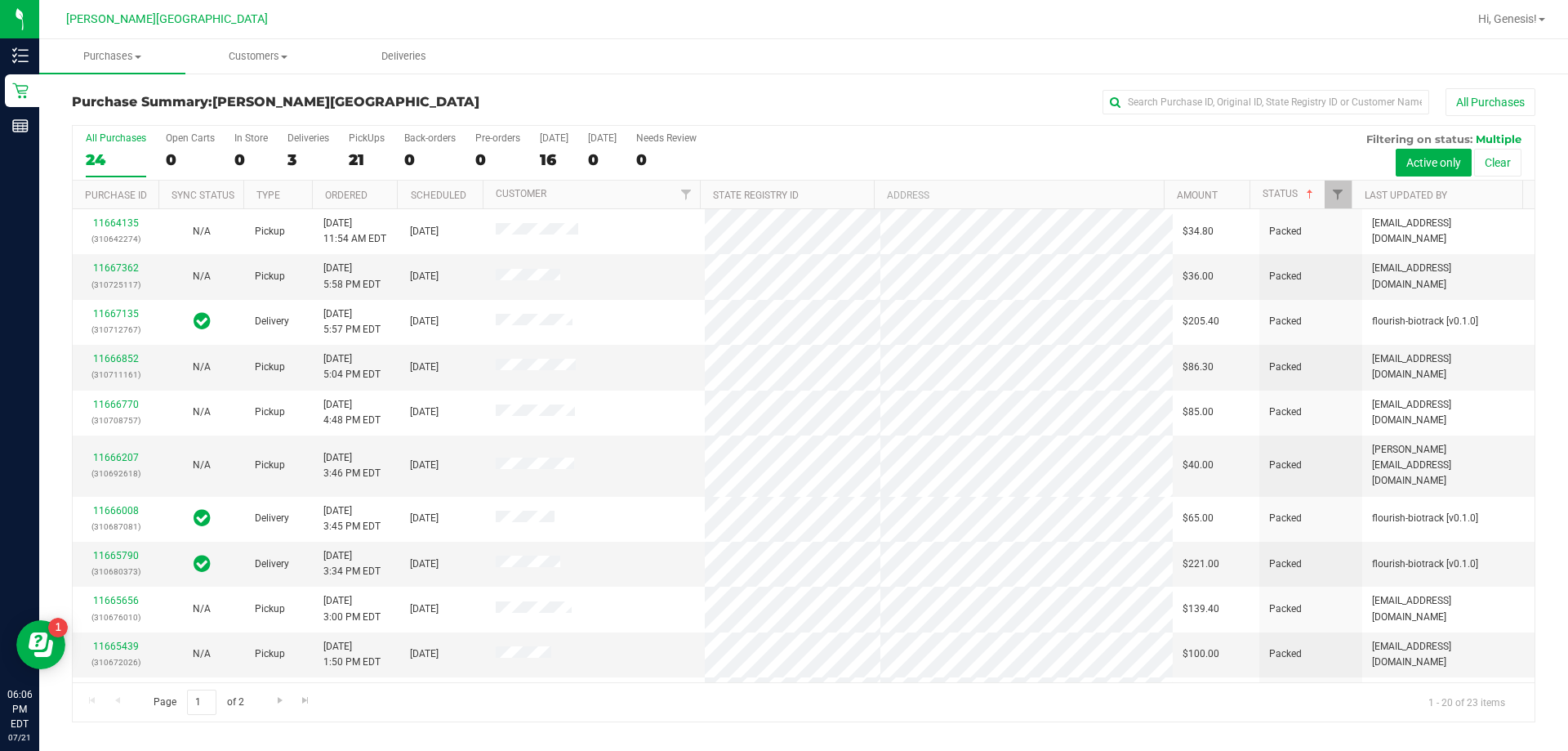 click on "Purchase Summary:
[PERSON_NAME][GEOGRAPHIC_DATA]" at bounding box center [315, 102] 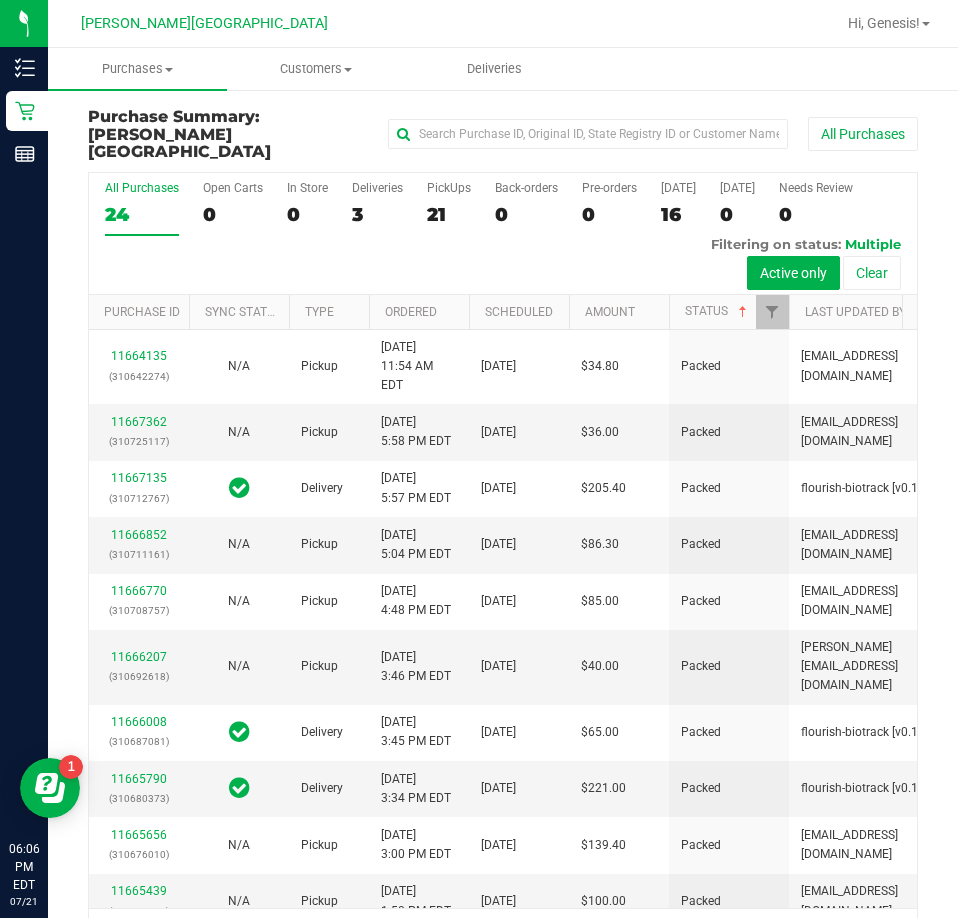 click on "Purchases
Summary of purchases
Fulfillment
All purchases
Customers
All customers
Add a new customer
All physicians" at bounding box center (527, 69) 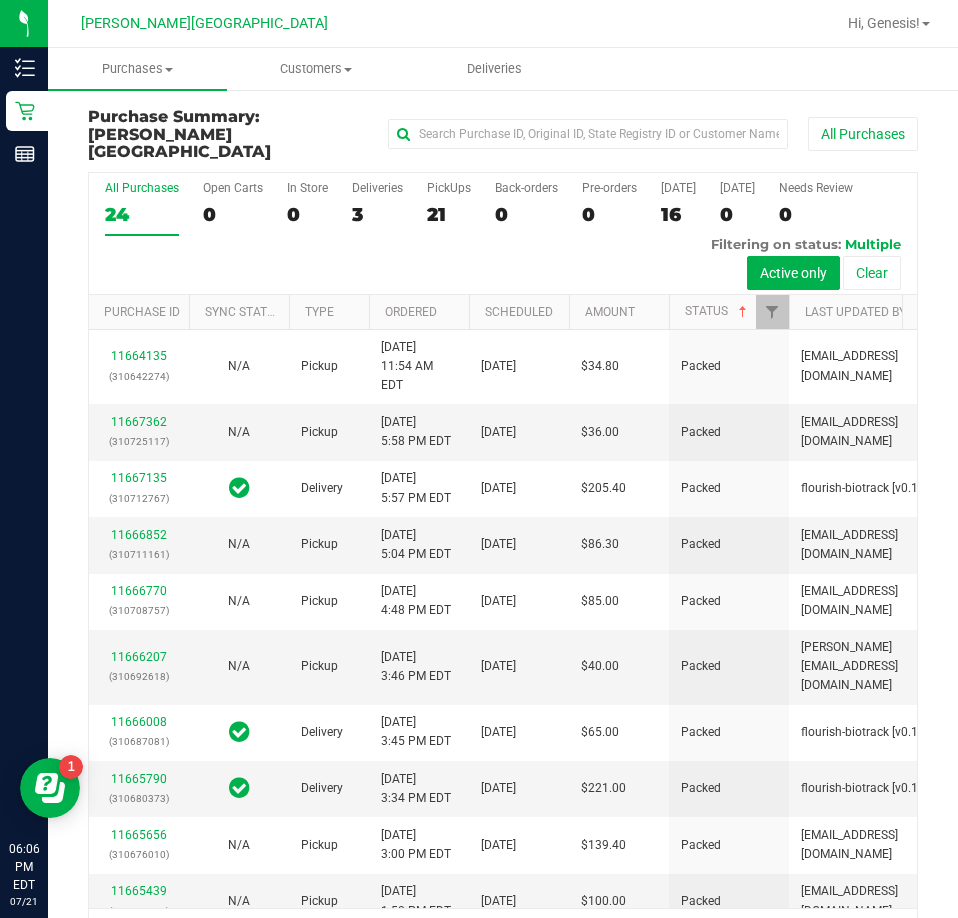 click at bounding box center [596, 23] 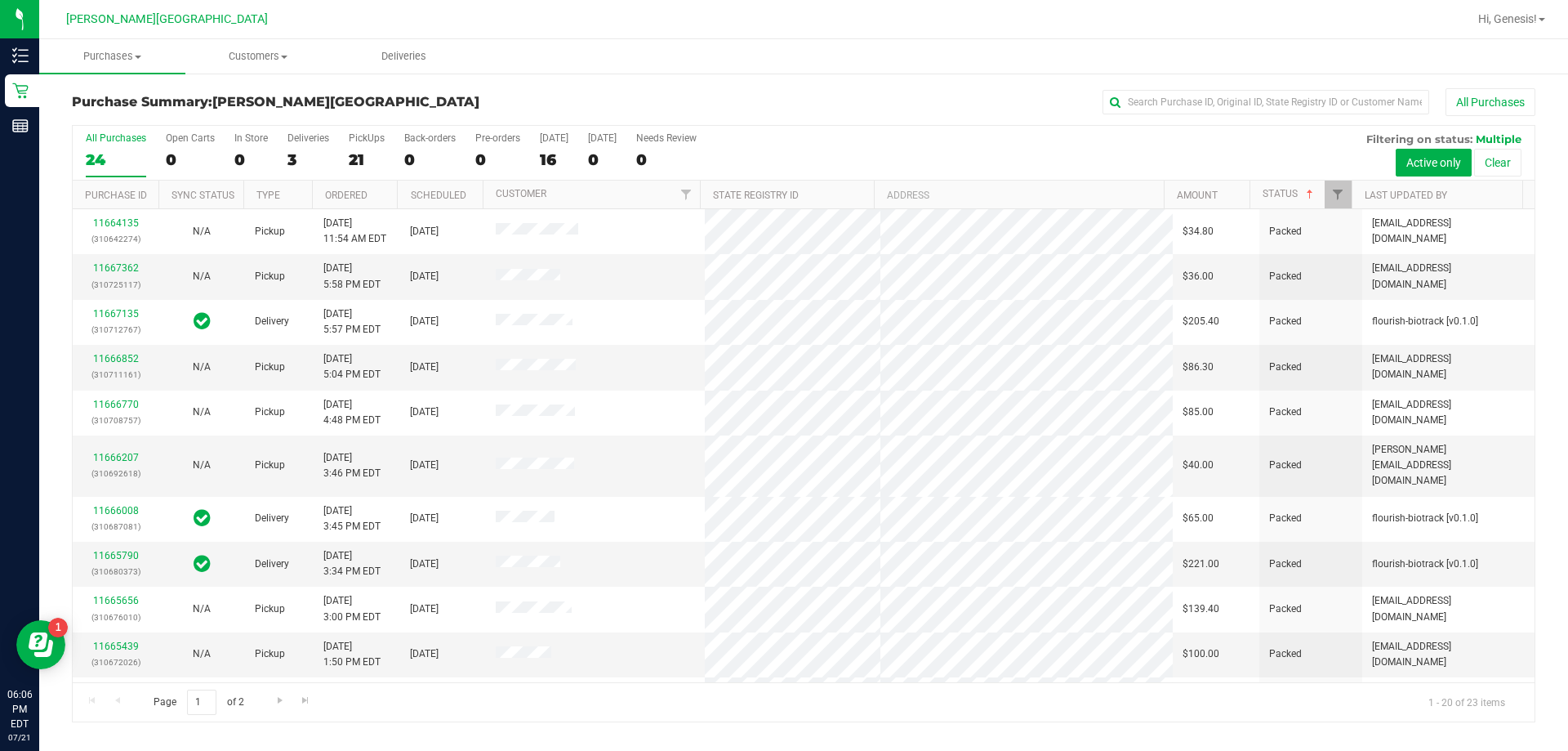 click on "All Purchases
24
Open Carts
0
In Store
0
Deliveries
3
PickUps
21
Back-orders
0
Pre-orders
0
[DATE]
16
[DATE]
0" at bounding box center [804, 132] 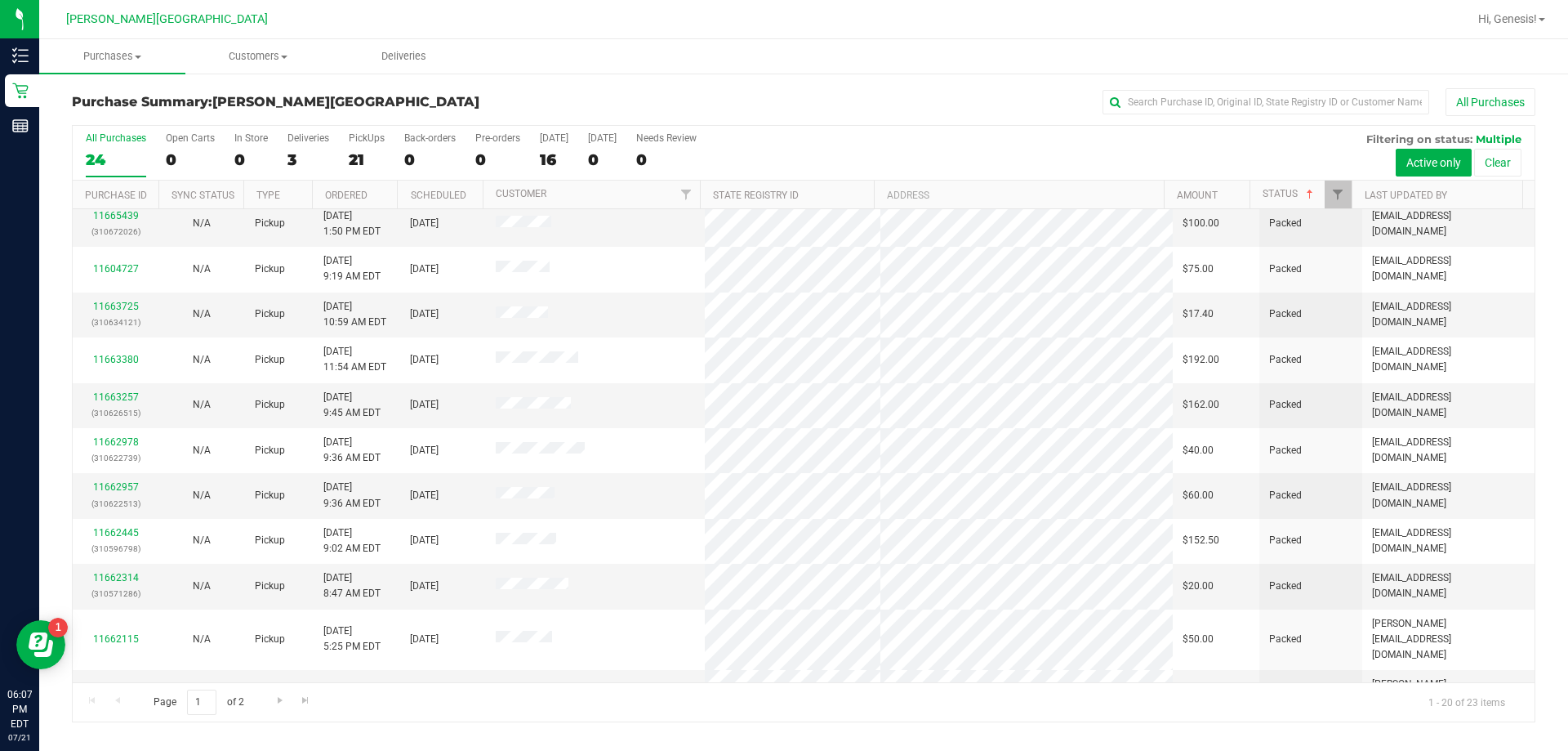 scroll, scrollTop: 431, scrollLeft: 0, axis: vertical 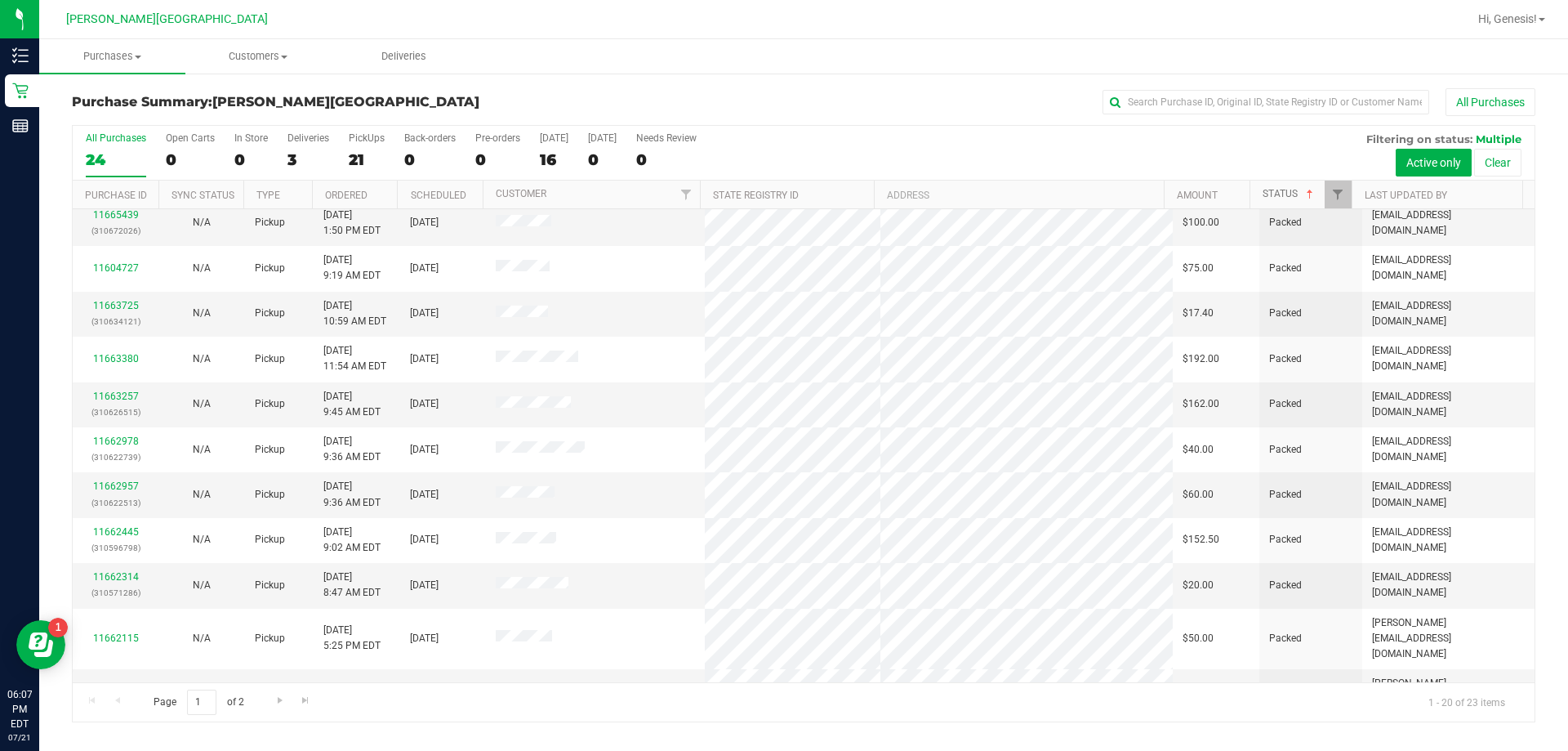 click at bounding box center [1310, 194] 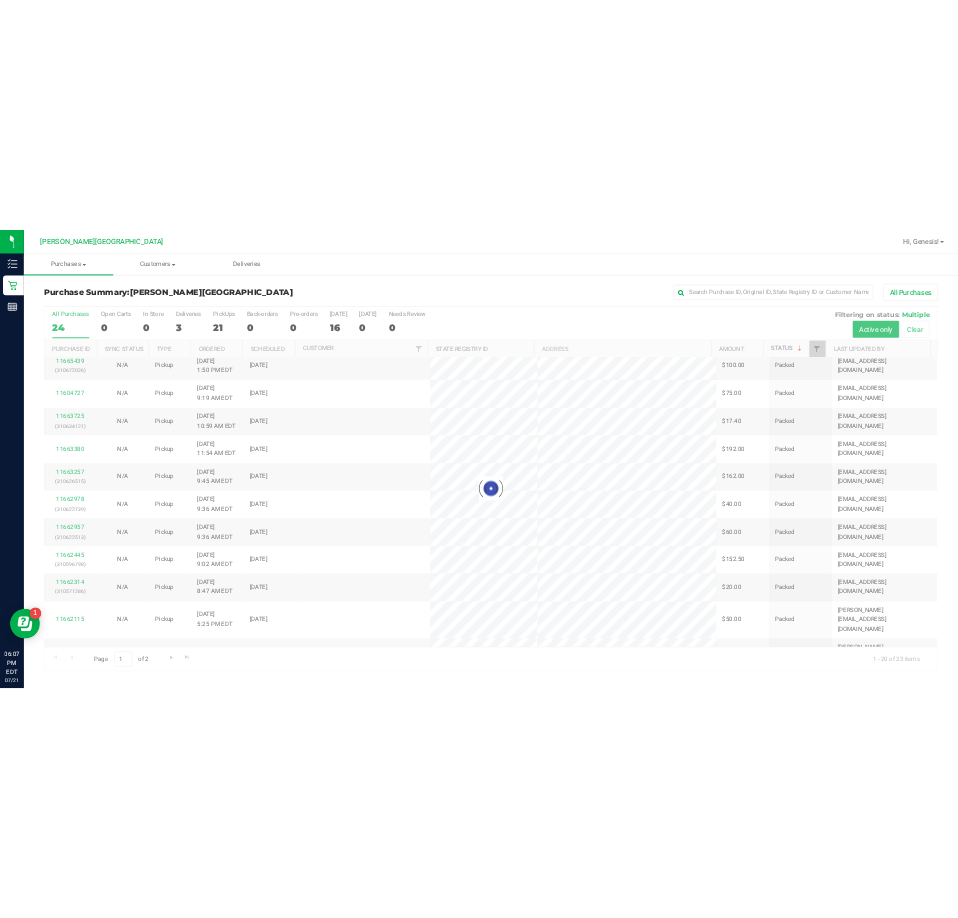 scroll, scrollTop: 0, scrollLeft: 0, axis: both 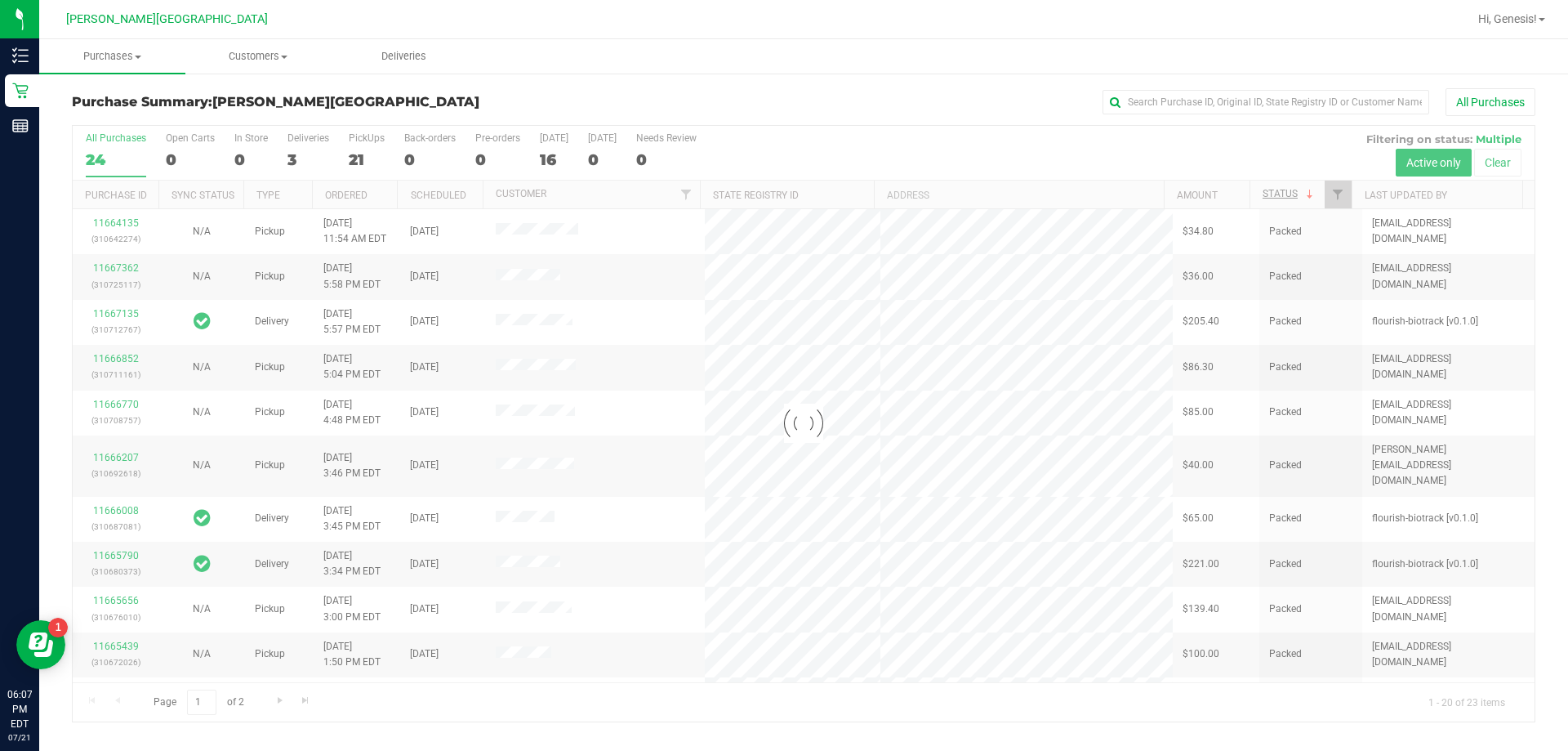 click at bounding box center [804, 423] 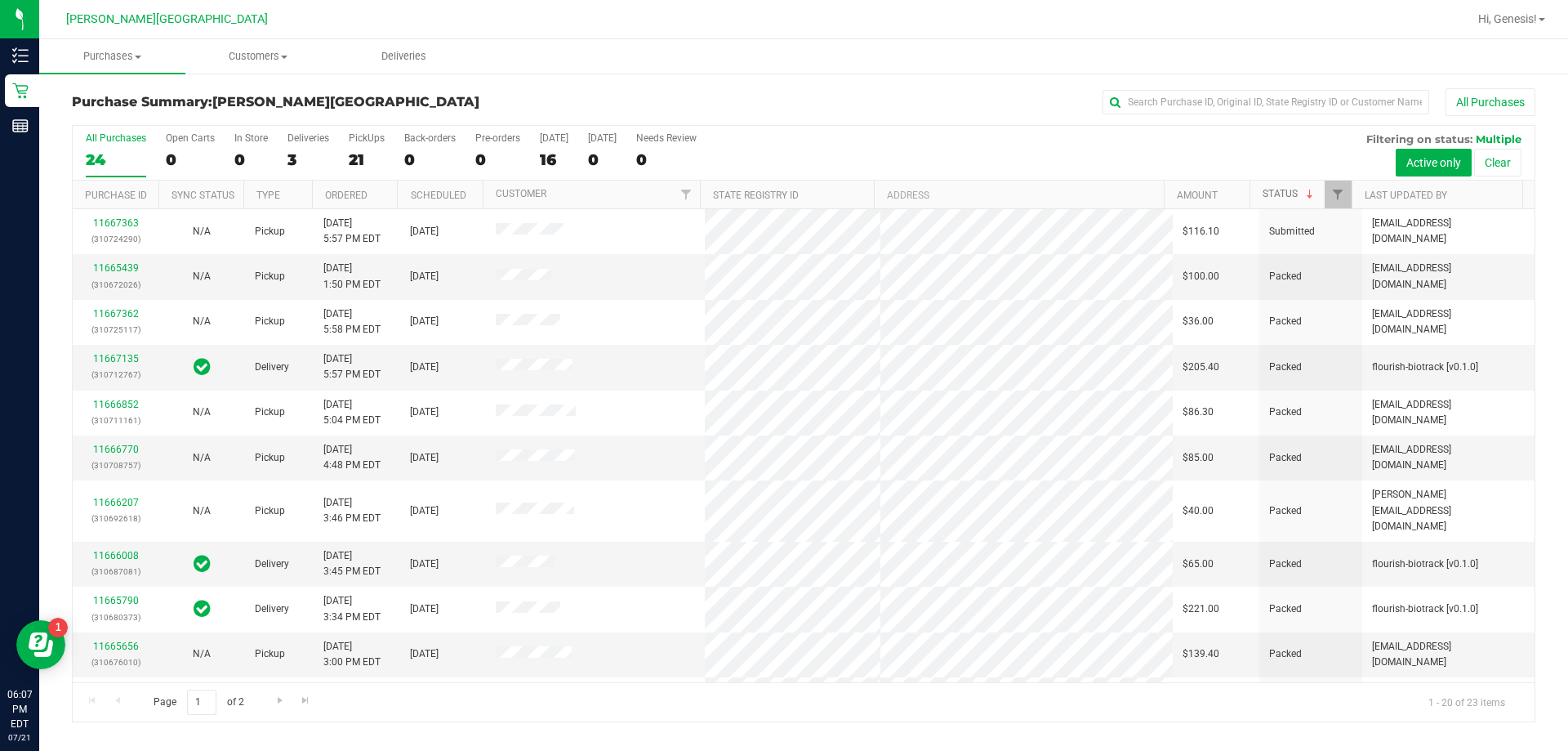 click at bounding box center (1310, 194) 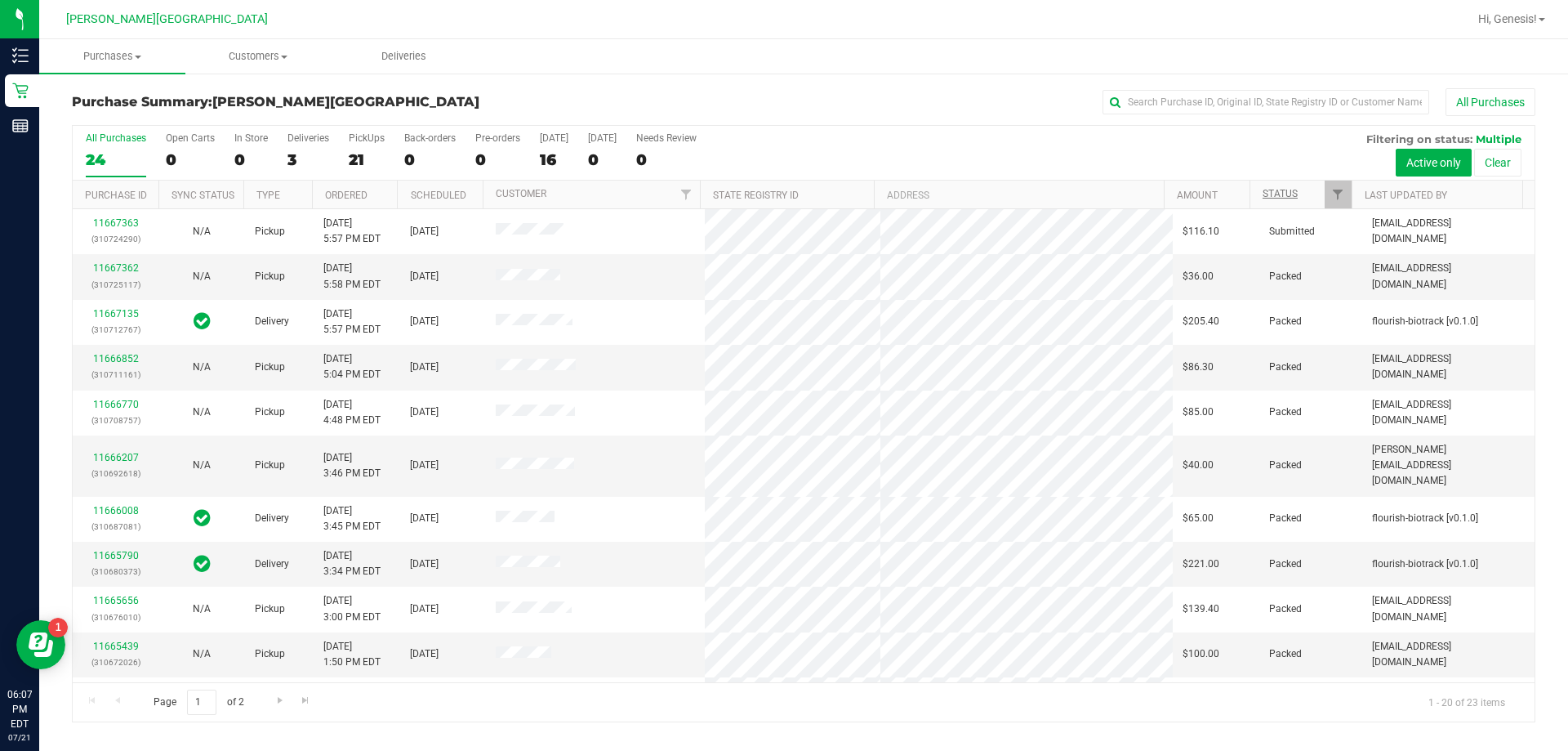 click on "All Purchases
24
Open Carts
0
In Store
0
Deliveries
3
PickUps
21
Back-orders
0
Pre-orders
0
[DATE]
16
[DATE]
0" at bounding box center [804, 153] 